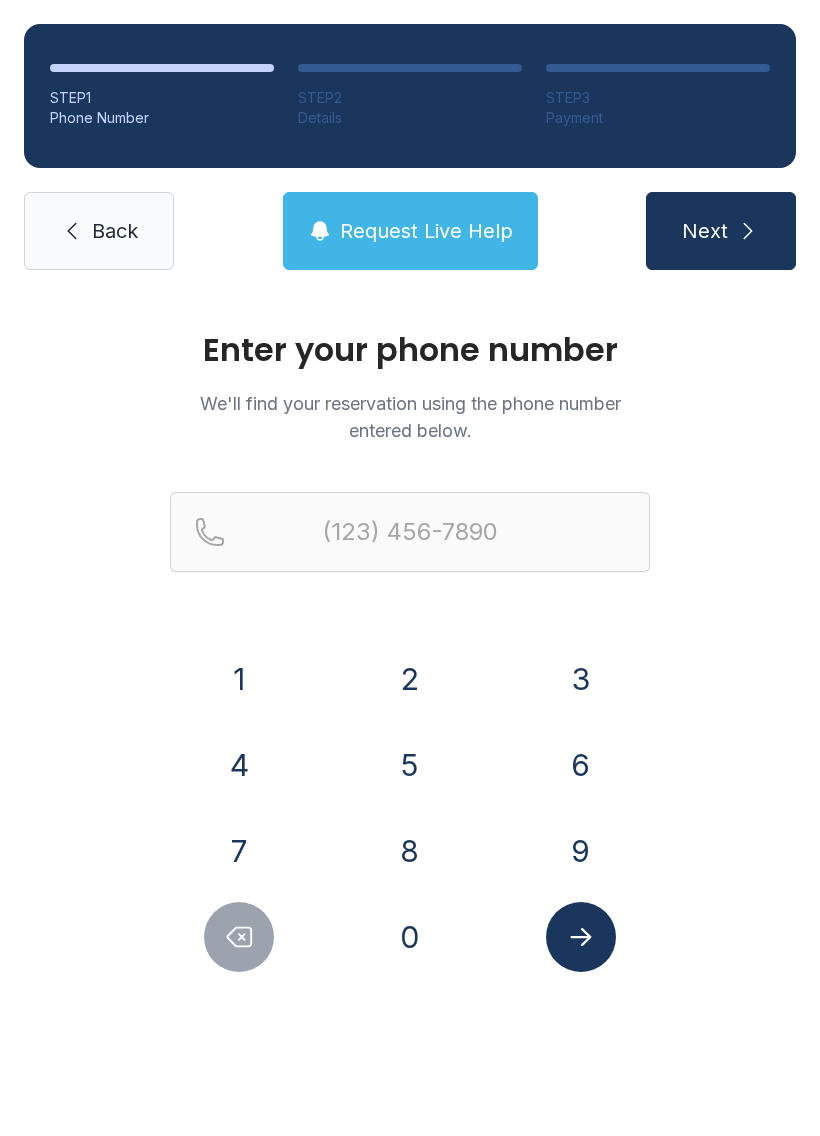 scroll, scrollTop: 0, scrollLeft: 0, axis: both 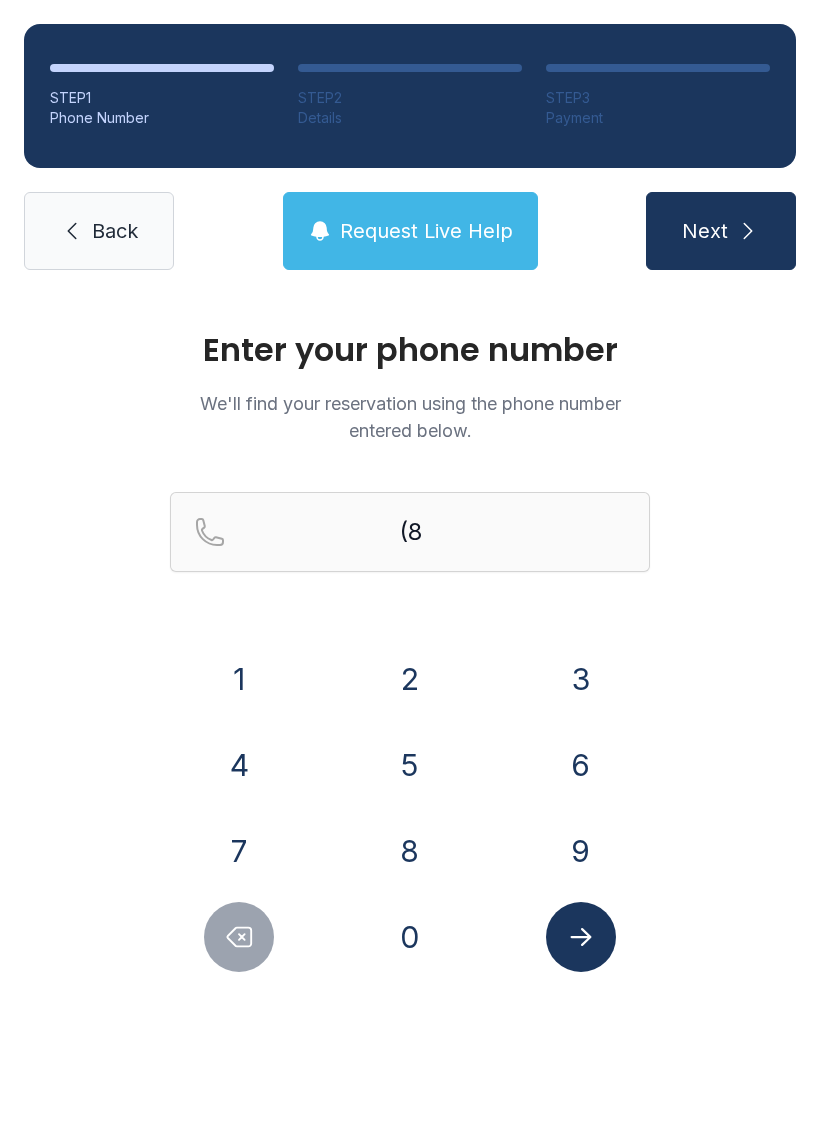 click on "6" at bounding box center (581, 765) 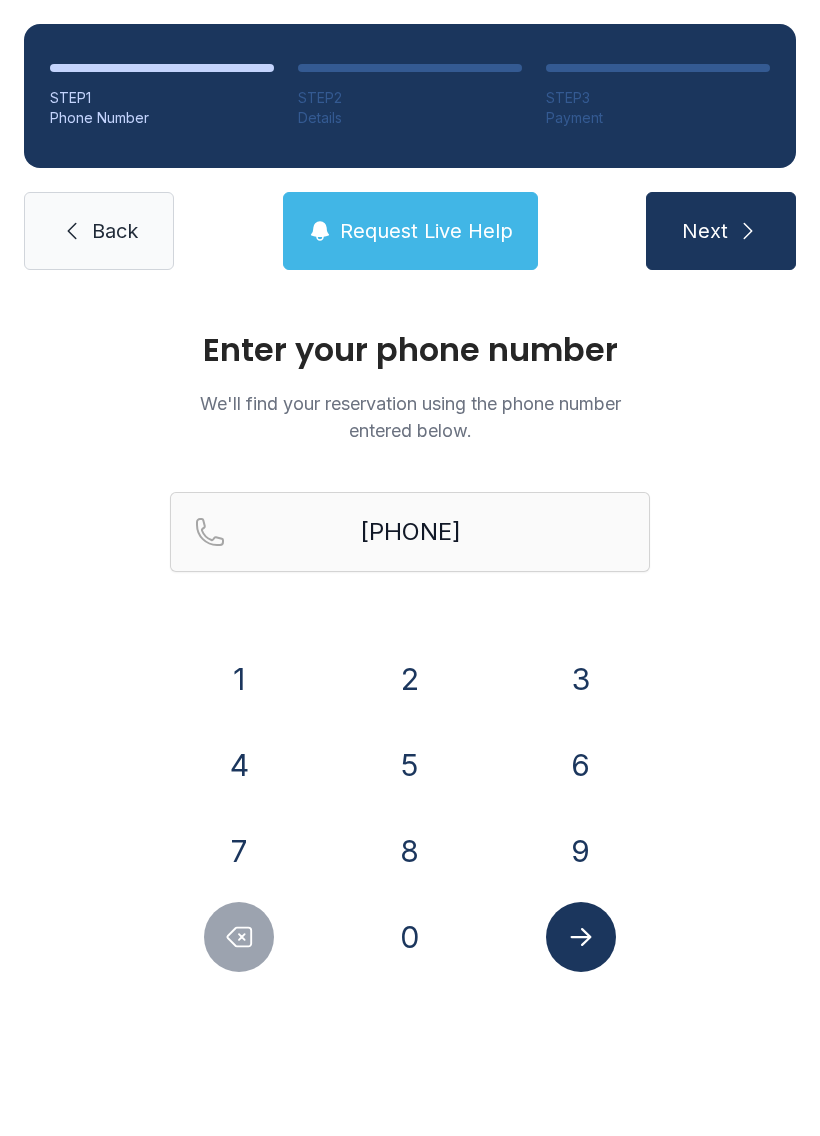 click on "0" at bounding box center (410, 937) 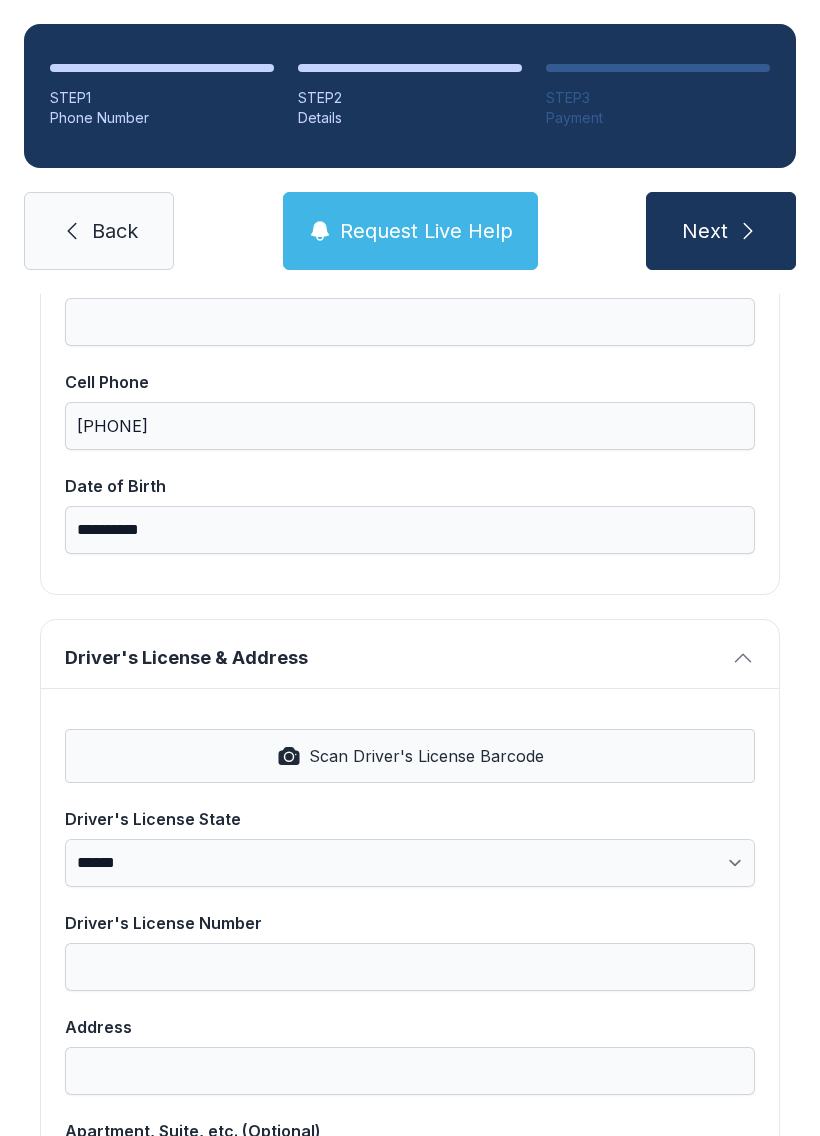scroll, scrollTop: 460, scrollLeft: 0, axis: vertical 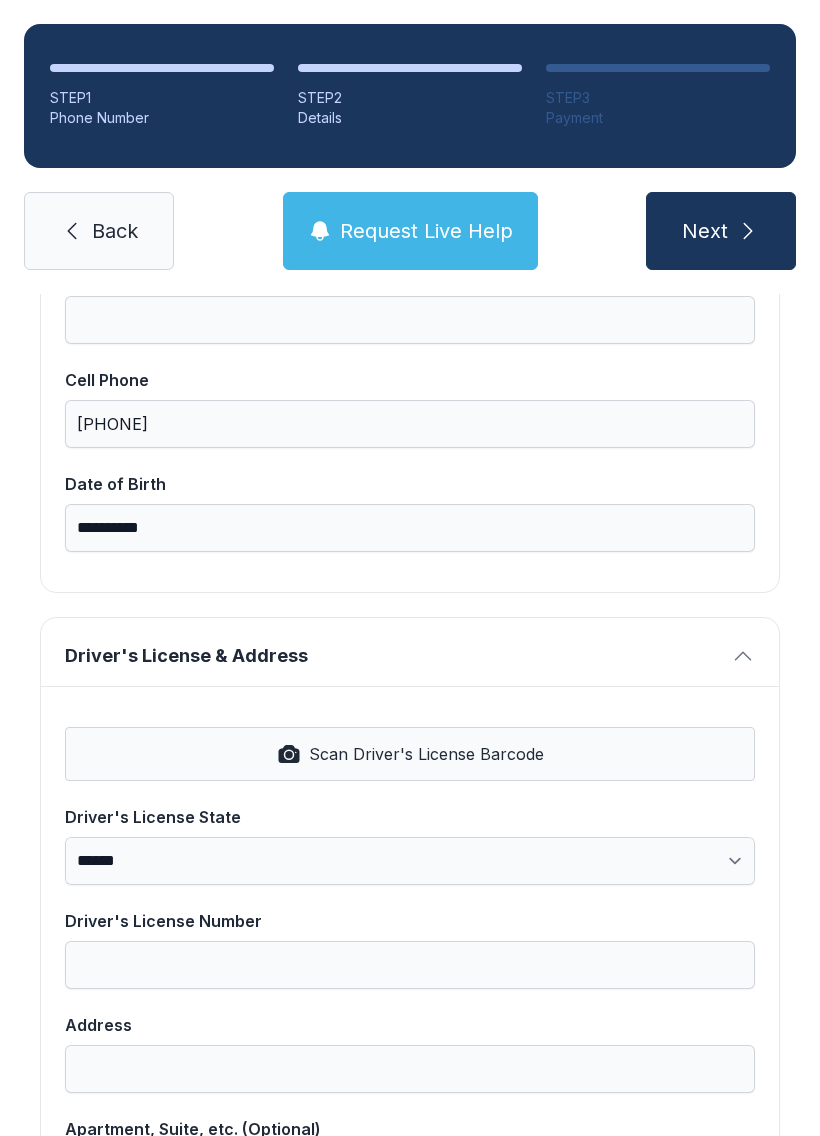 click on "Scan Driver's License Barcode" at bounding box center (410, 754) 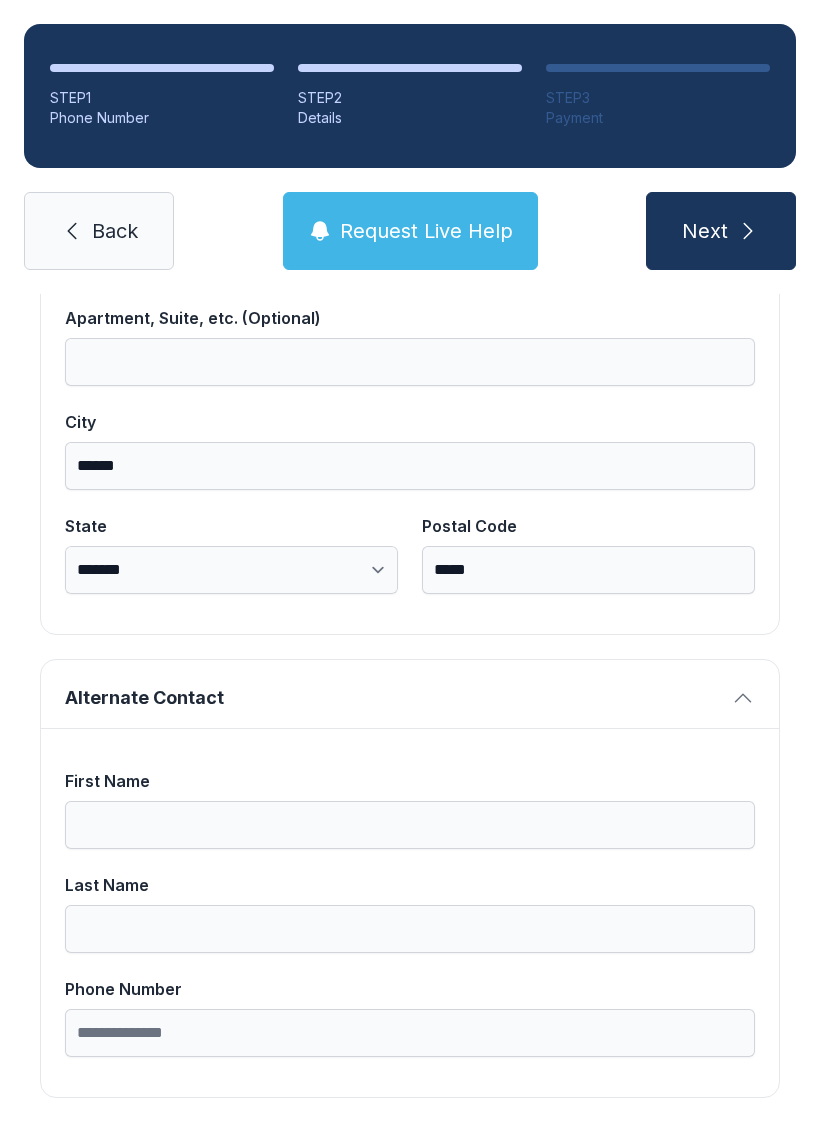 scroll, scrollTop: 1269, scrollLeft: 0, axis: vertical 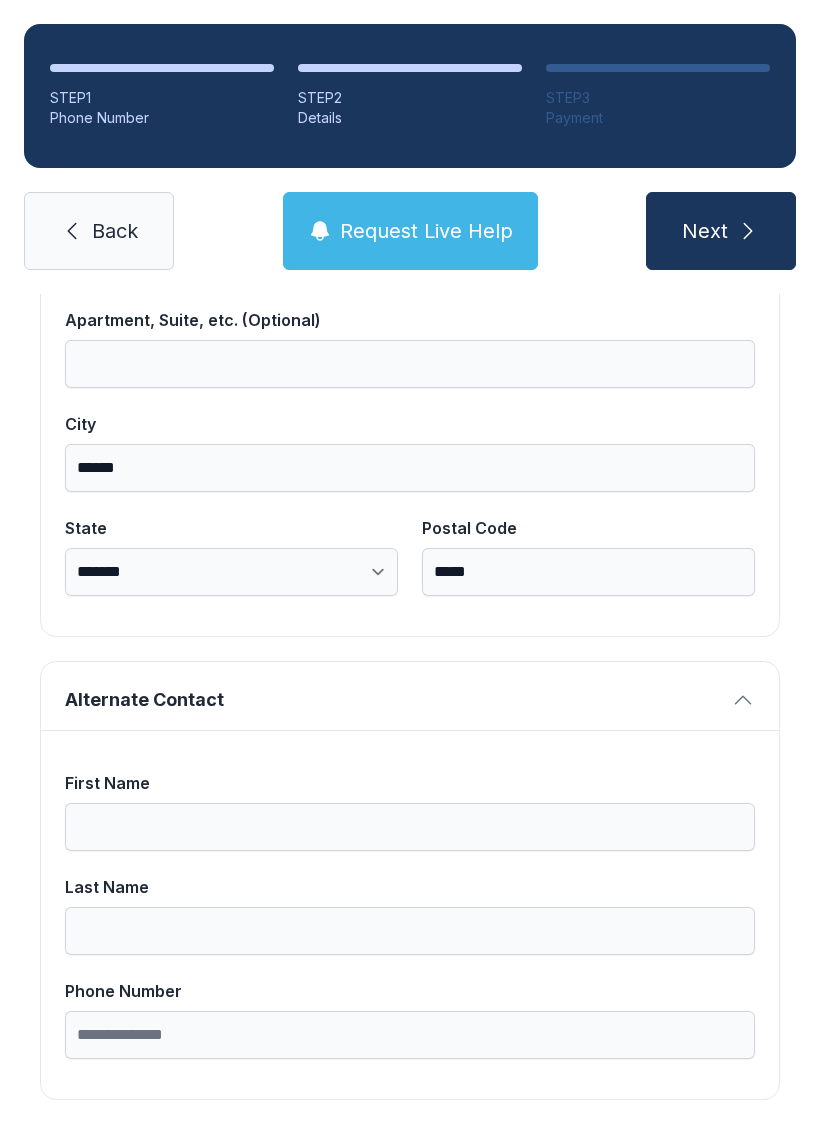 click on "First Name" at bounding box center (410, 827) 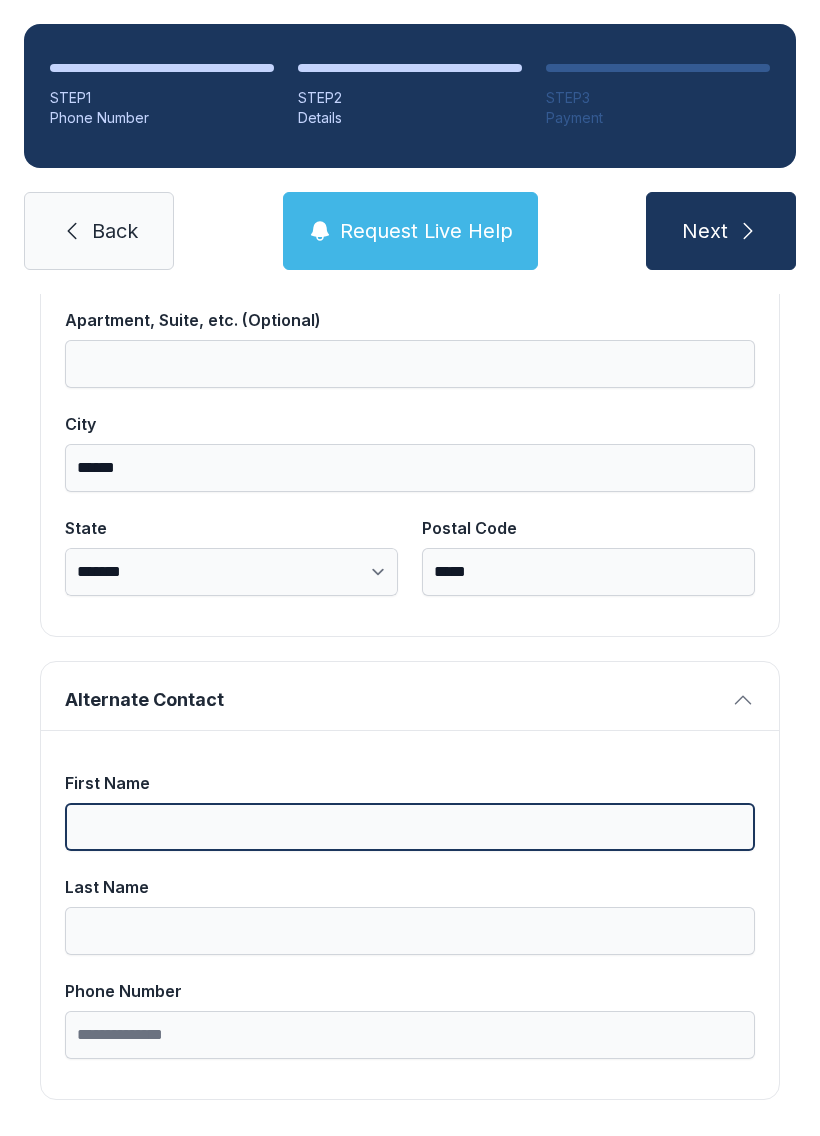 scroll, scrollTop: 44, scrollLeft: 0, axis: vertical 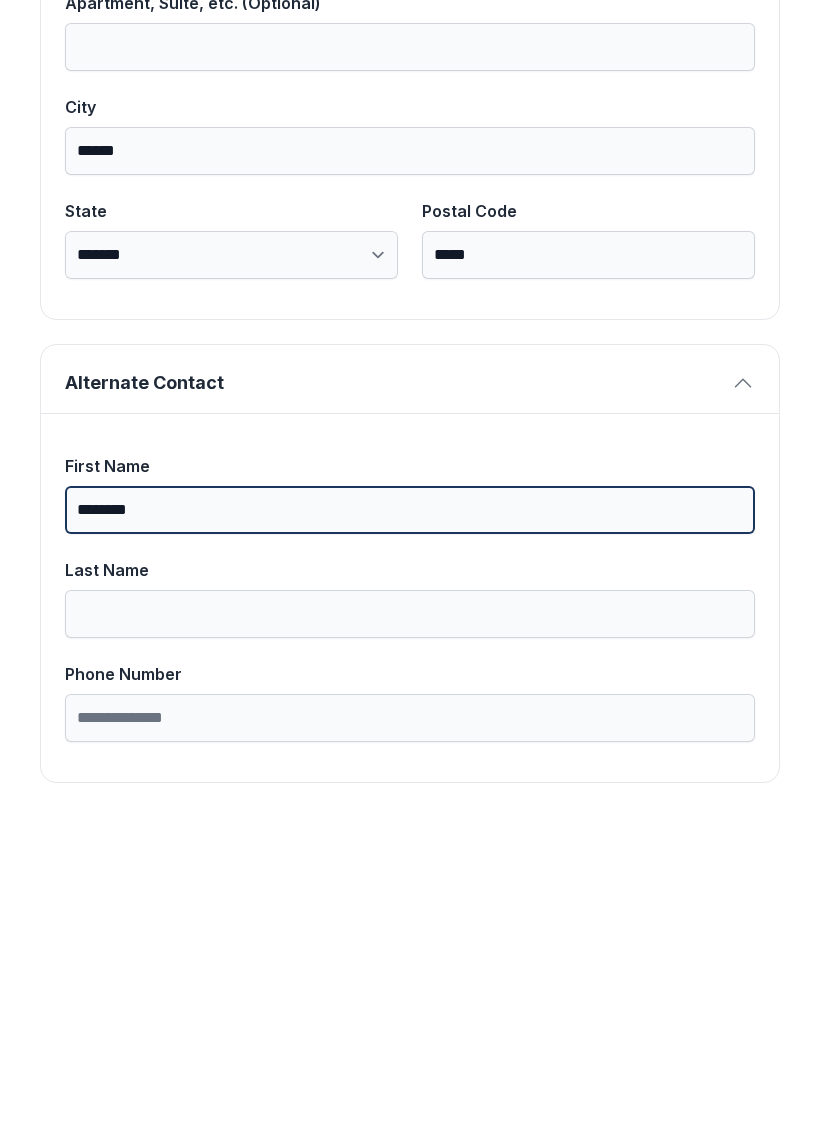 type on "*******" 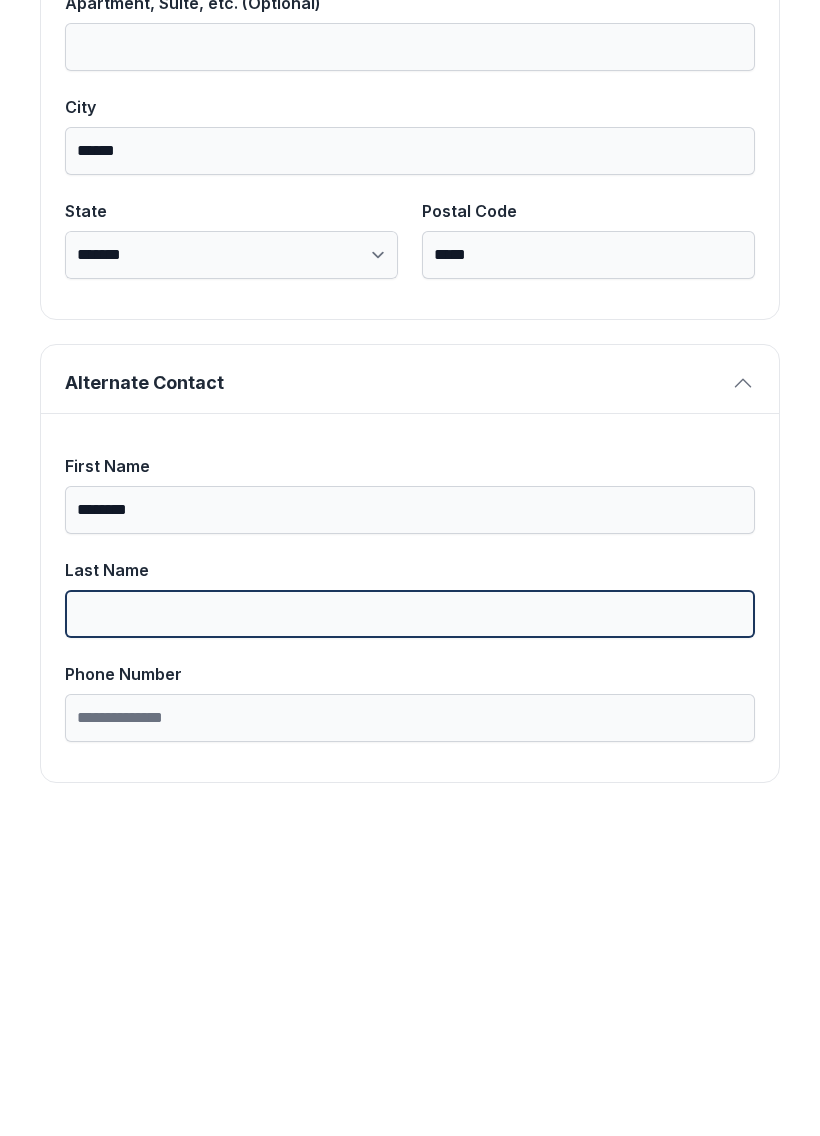 click on "Last Name" at bounding box center (410, 931) 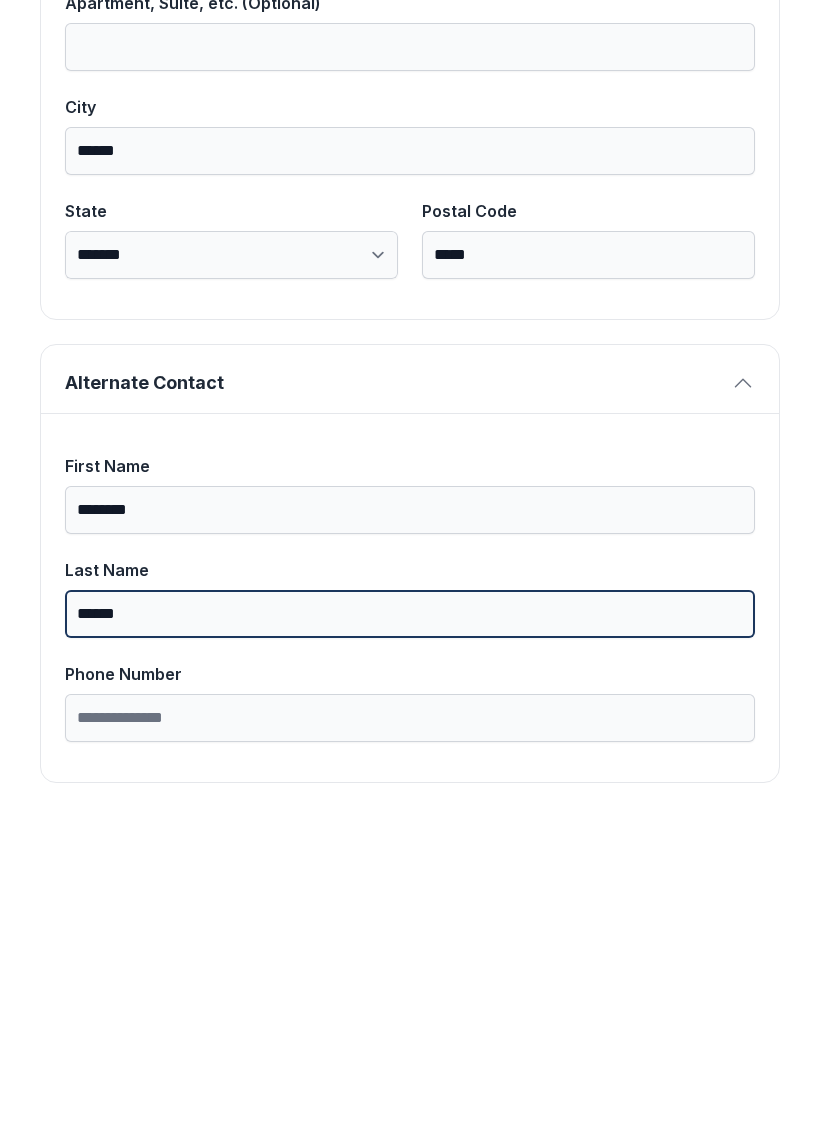 type on "******" 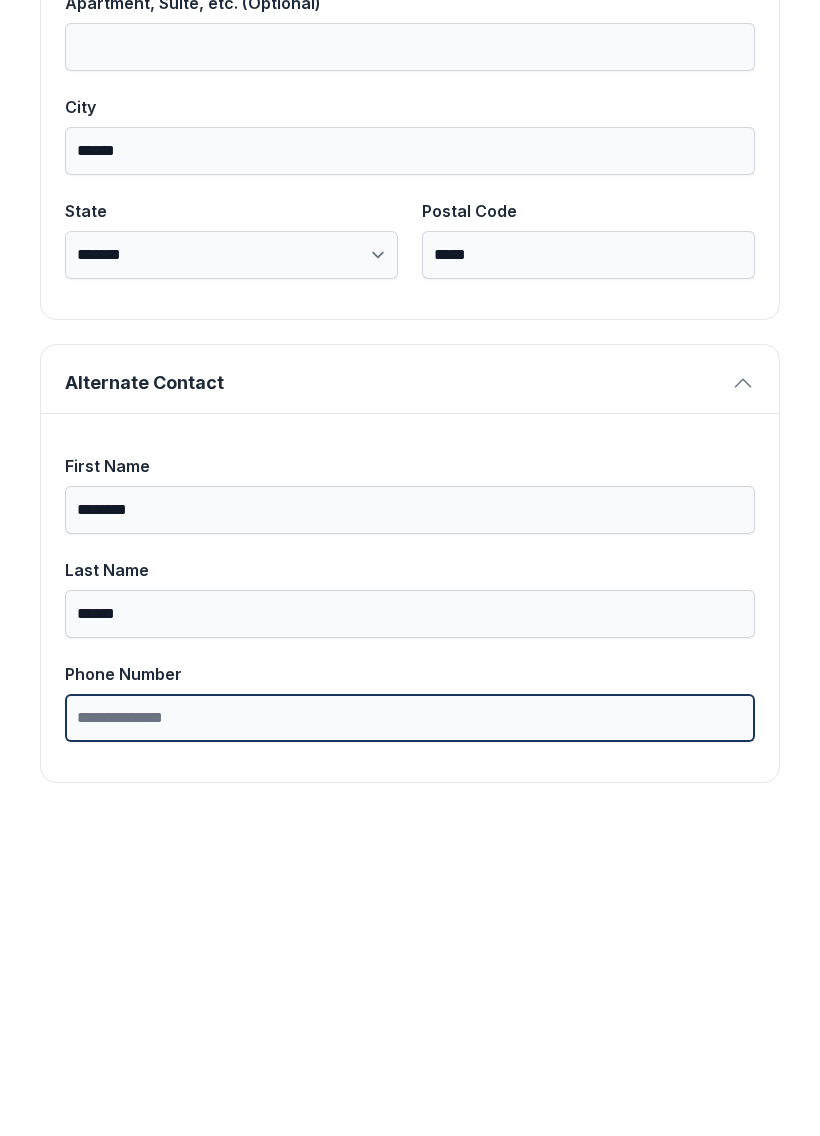 click on "Phone Number" at bounding box center (410, 1035) 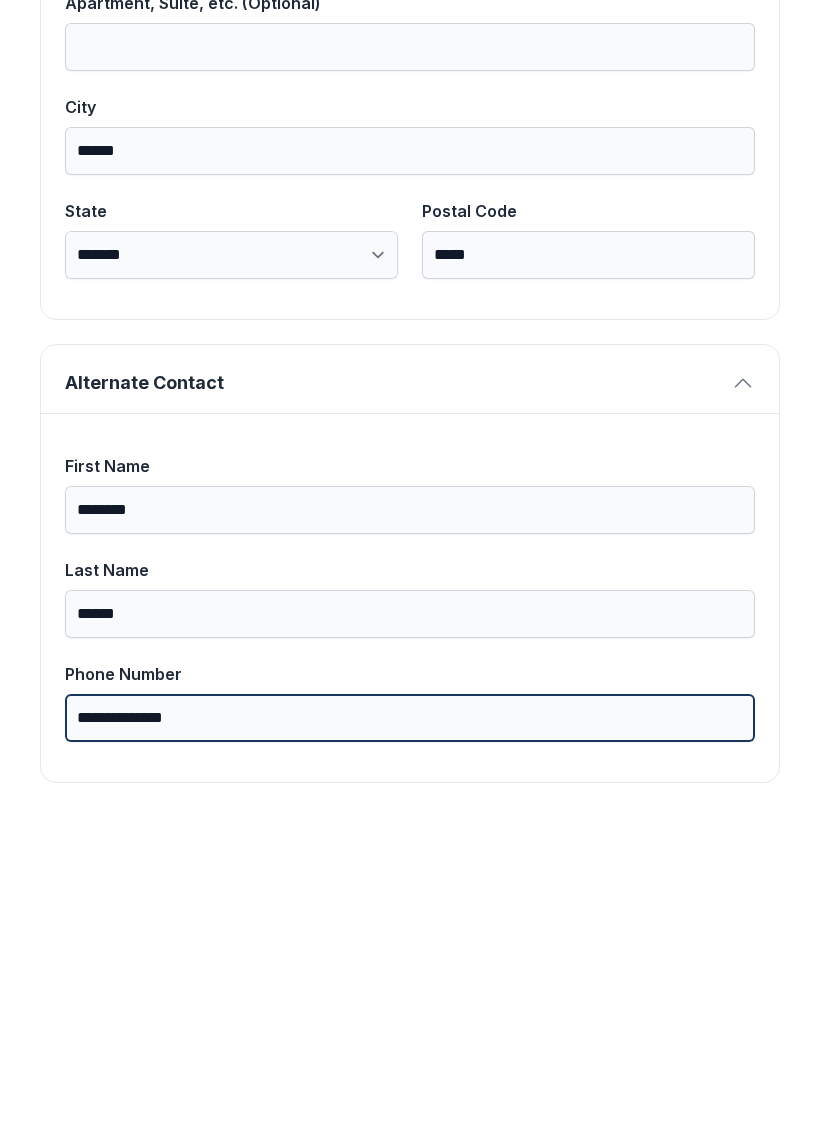 type on "**********" 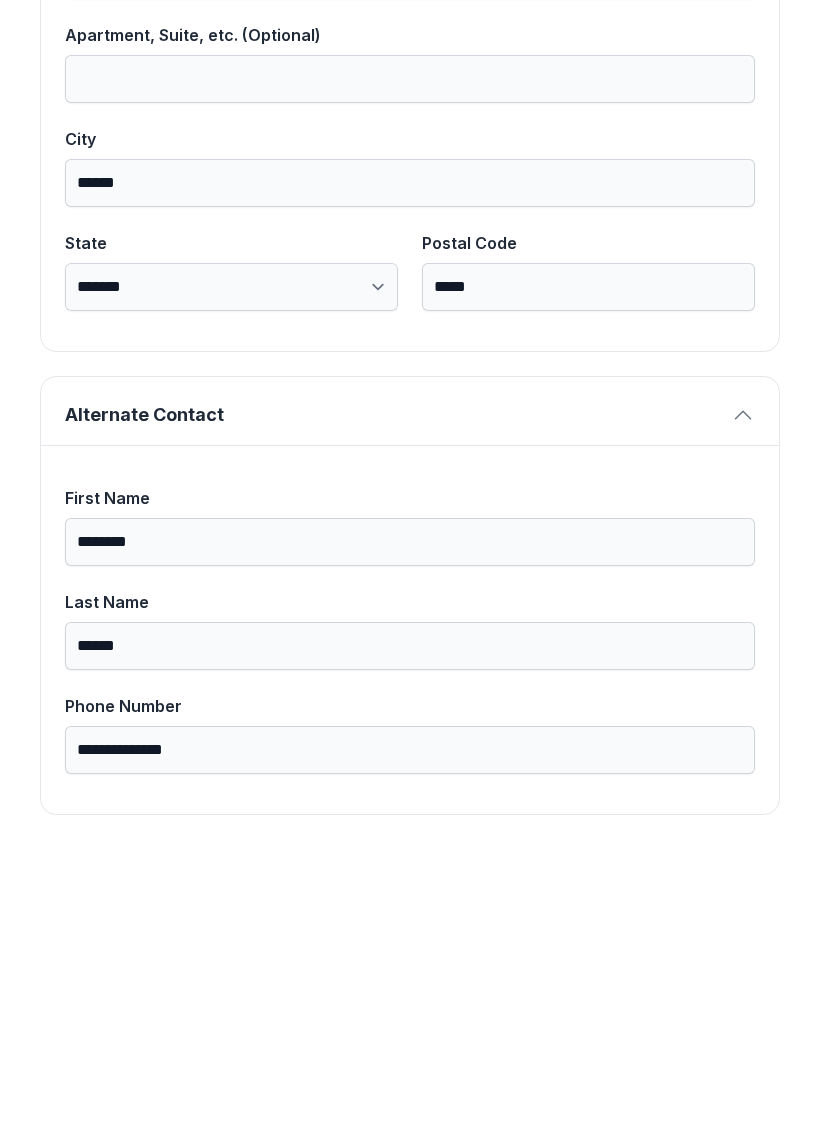 scroll, scrollTop: 43, scrollLeft: 0, axis: vertical 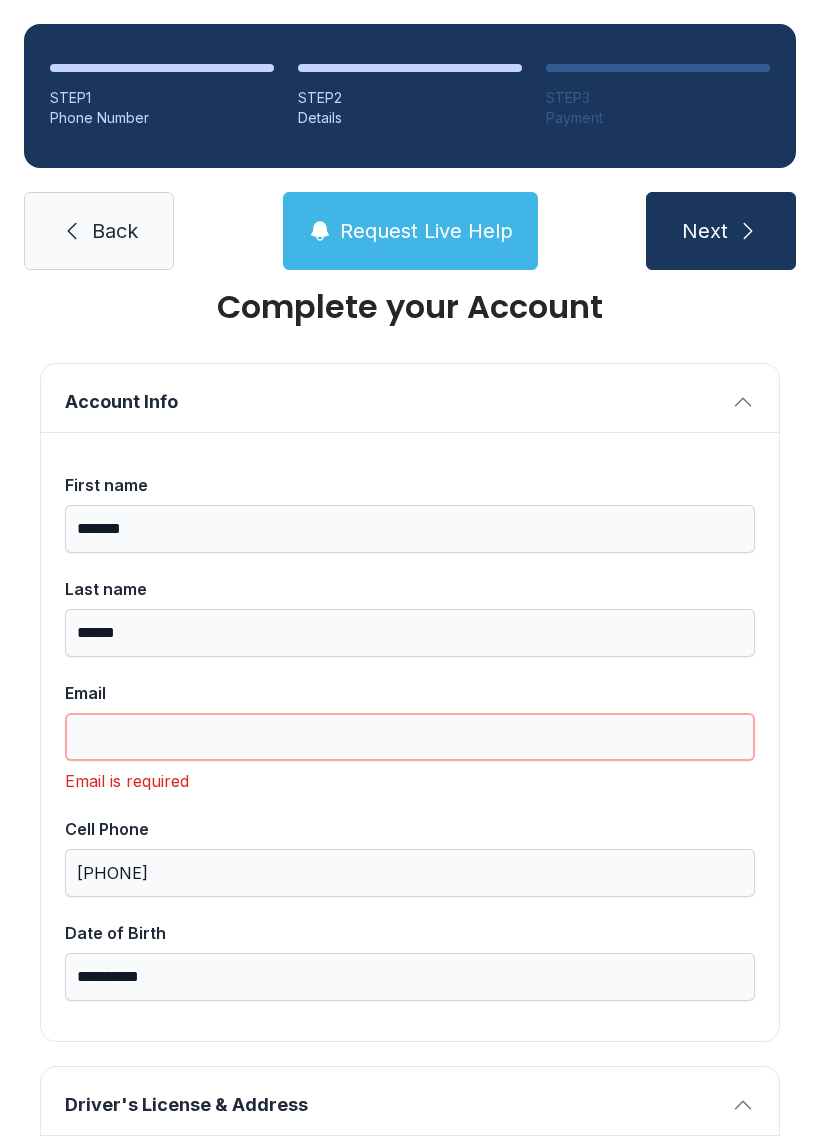 click on "Email" at bounding box center (410, 737) 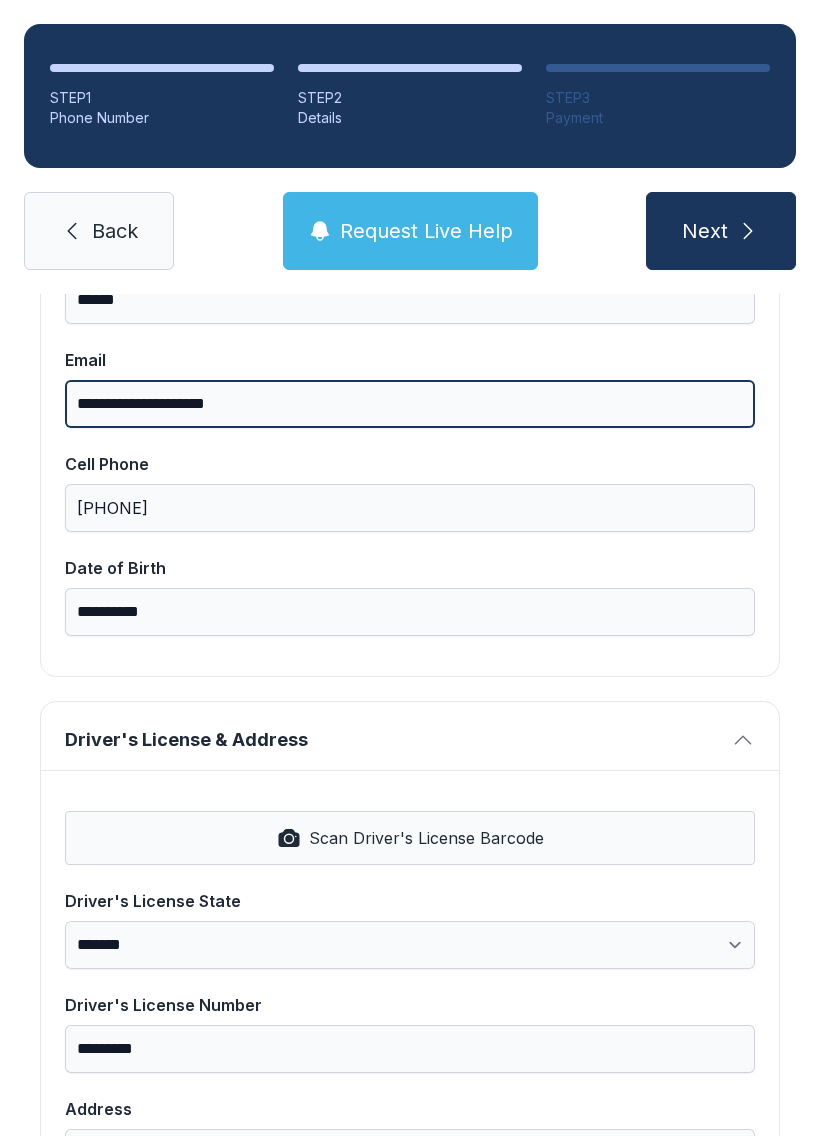 type on "**********" 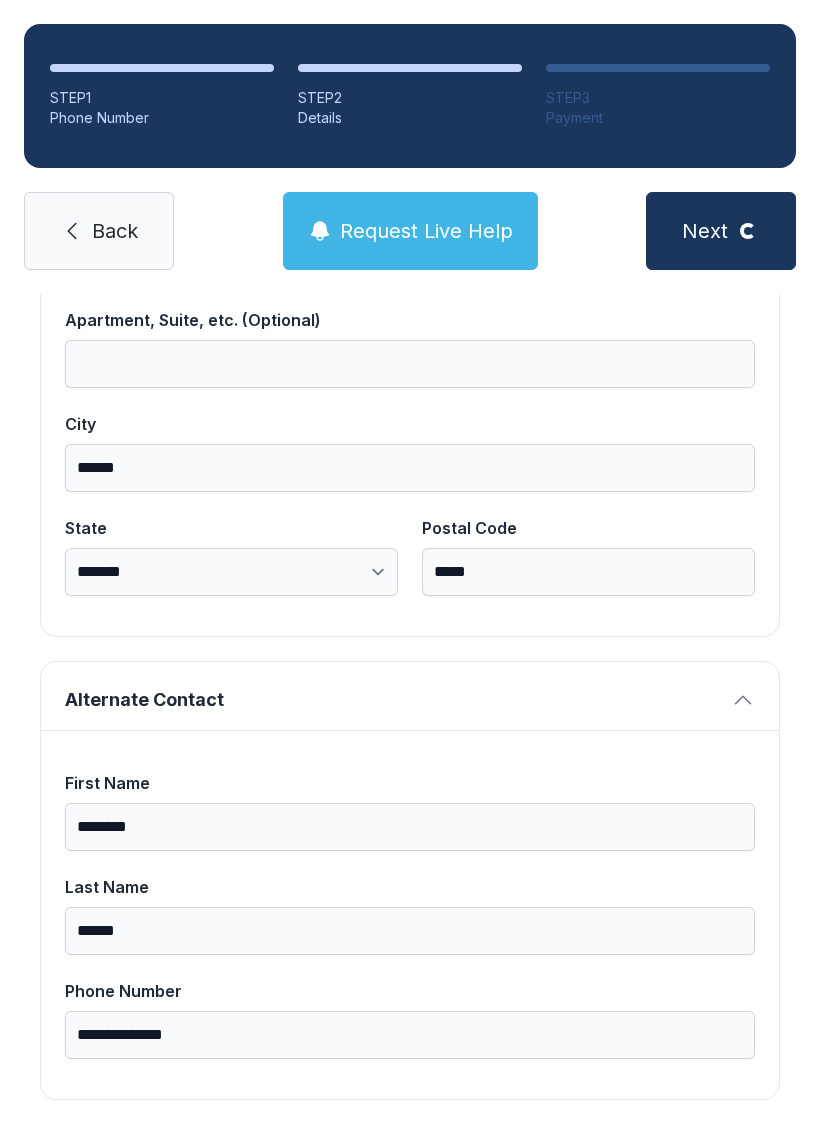 scroll, scrollTop: 180, scrollLeft: 0, axis: vertical 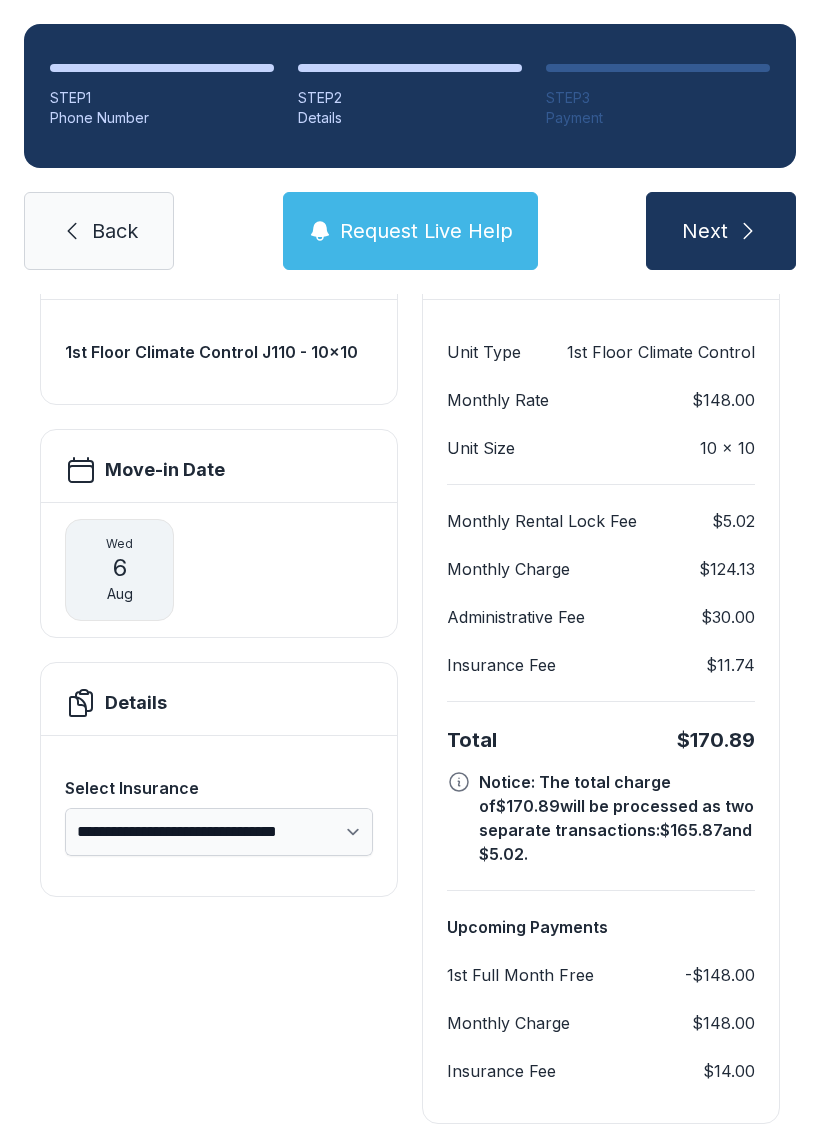 click 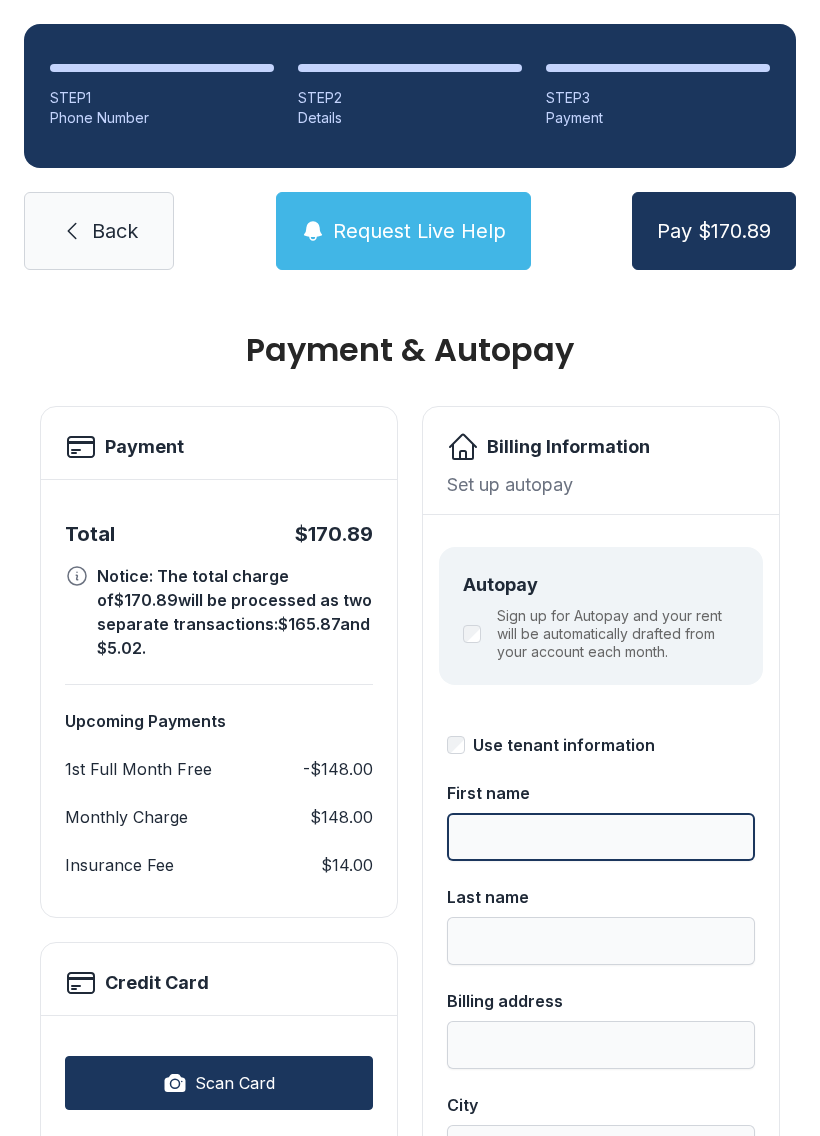 click on "First name" at bounding box center [601, 837] 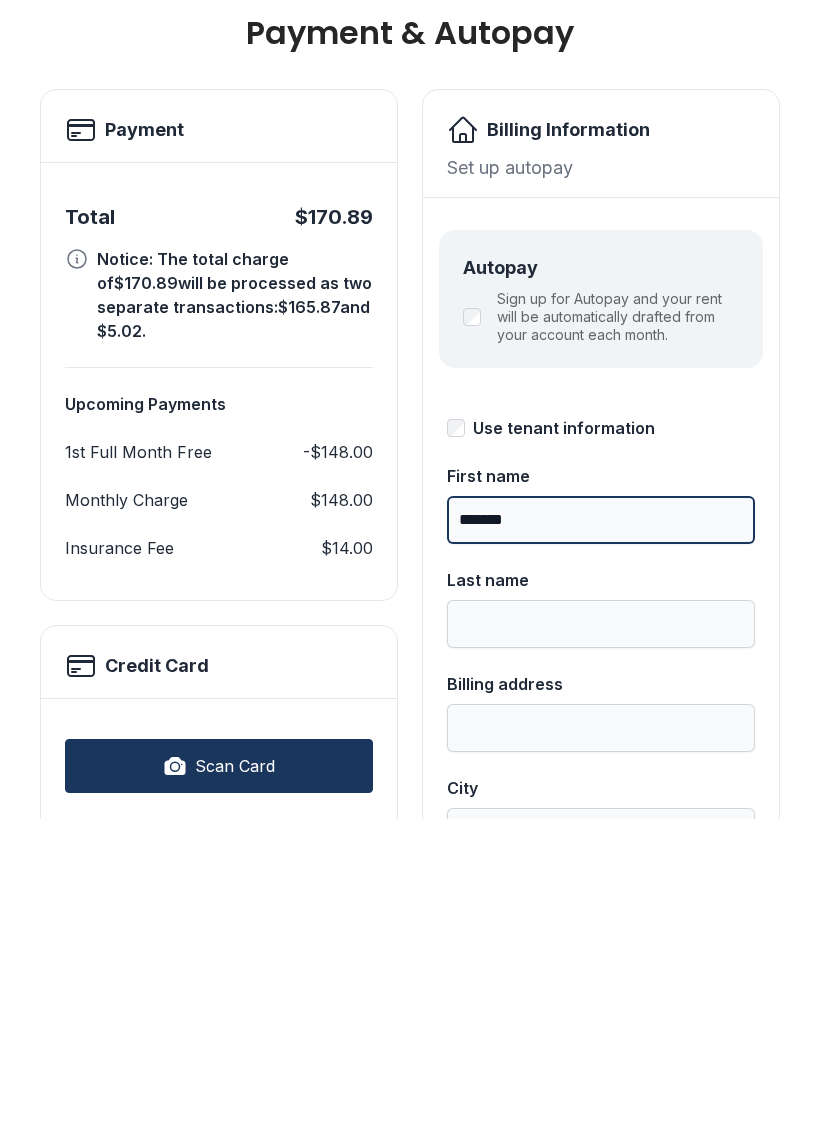 type on "*******" 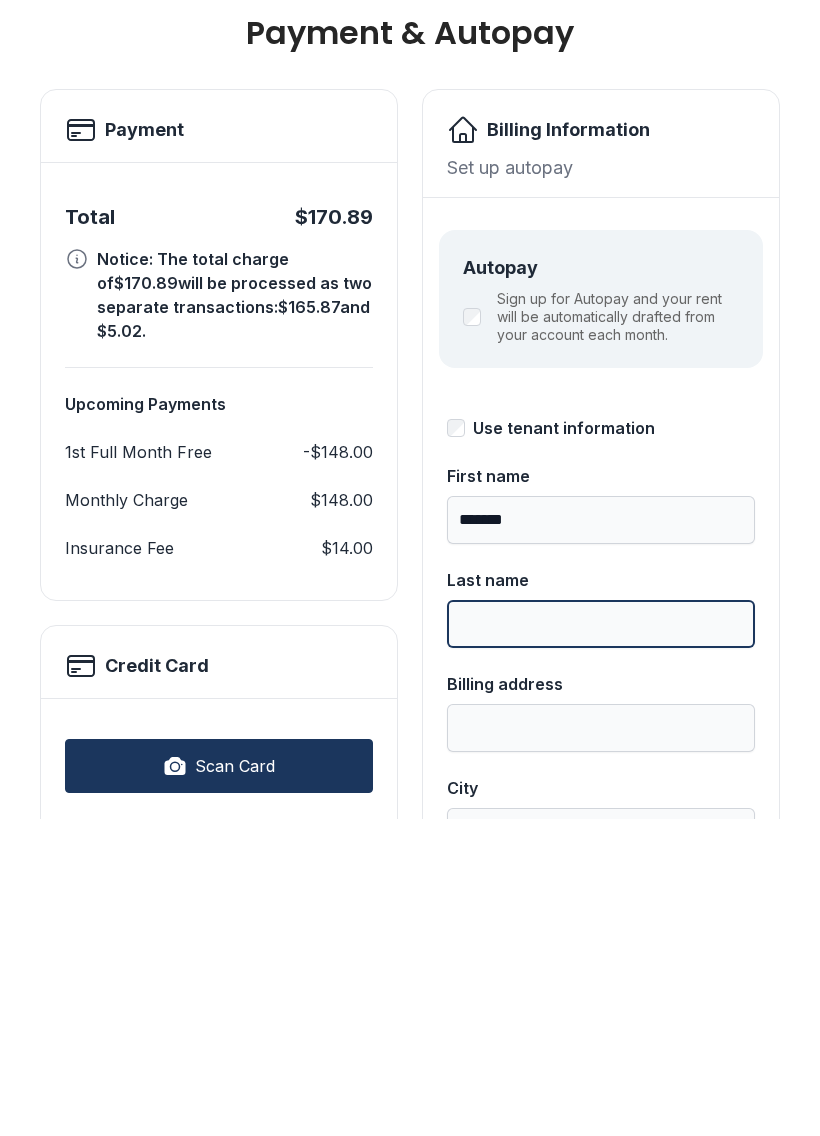click on "Last name" at bounding box center (601, 941) 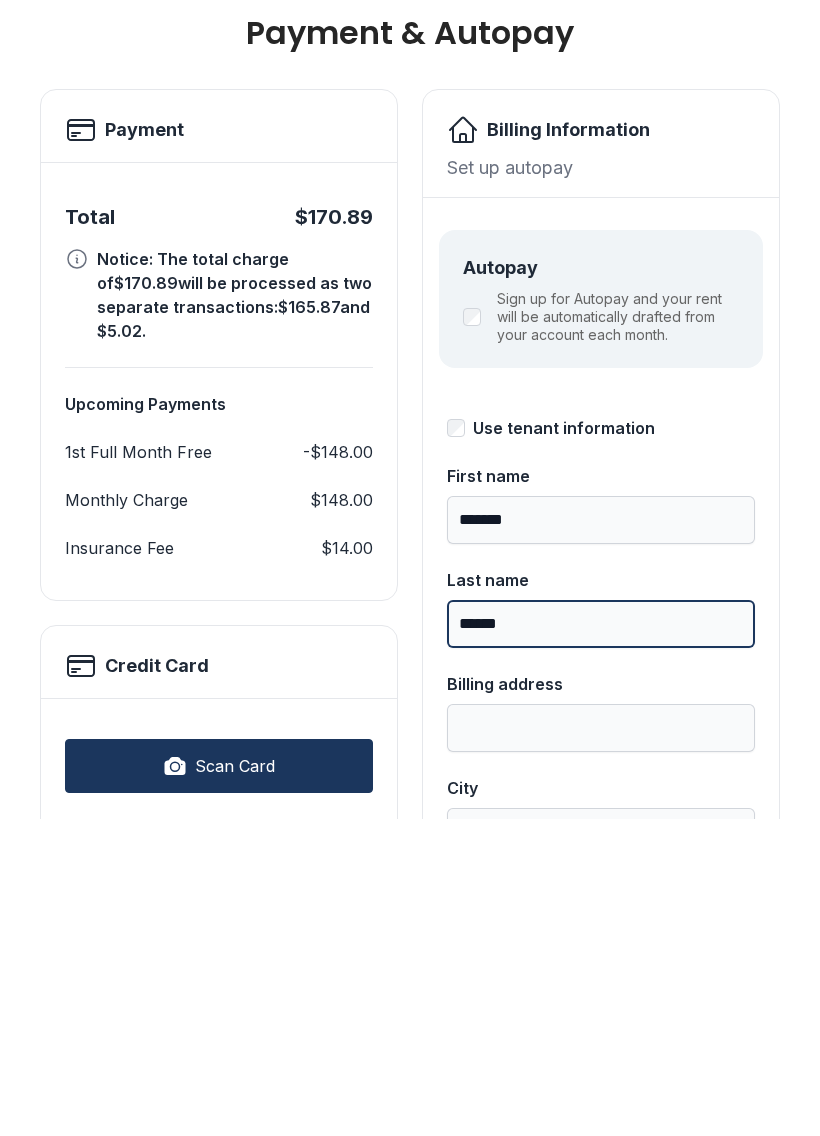 type on "******" 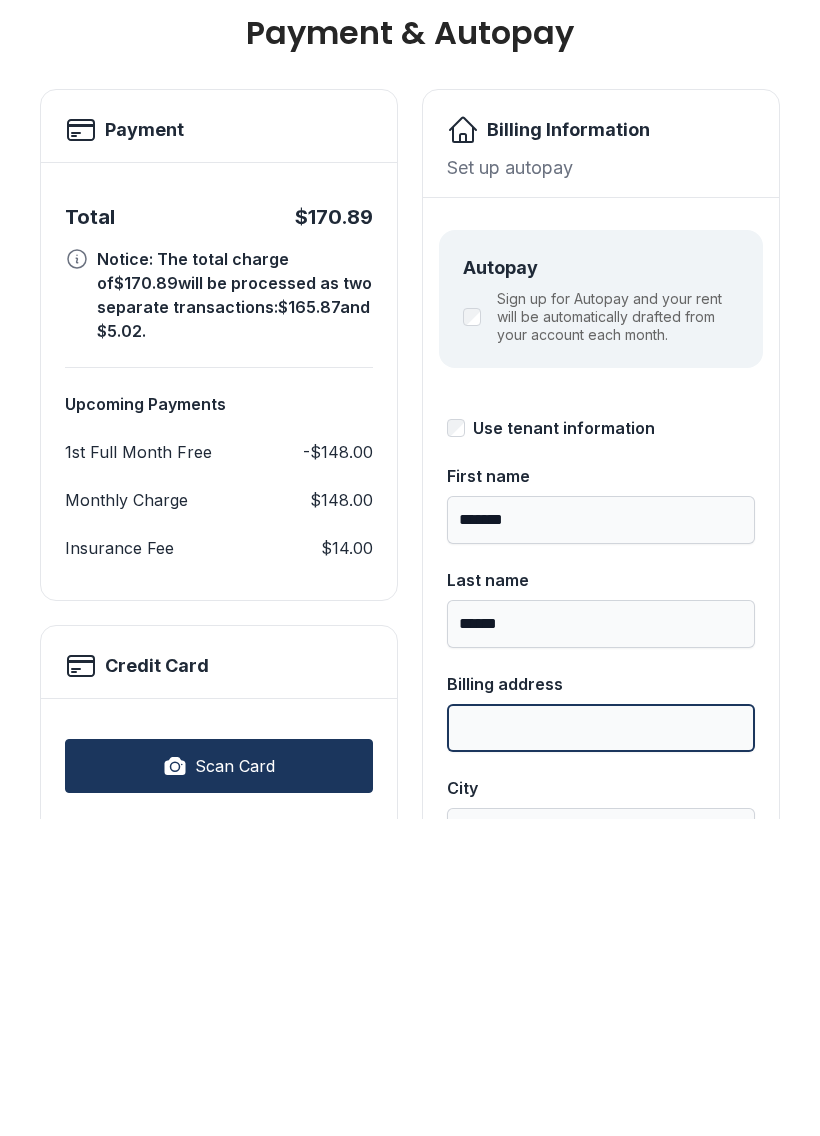 click on "Billing address" at bounding box center (601, 1045) 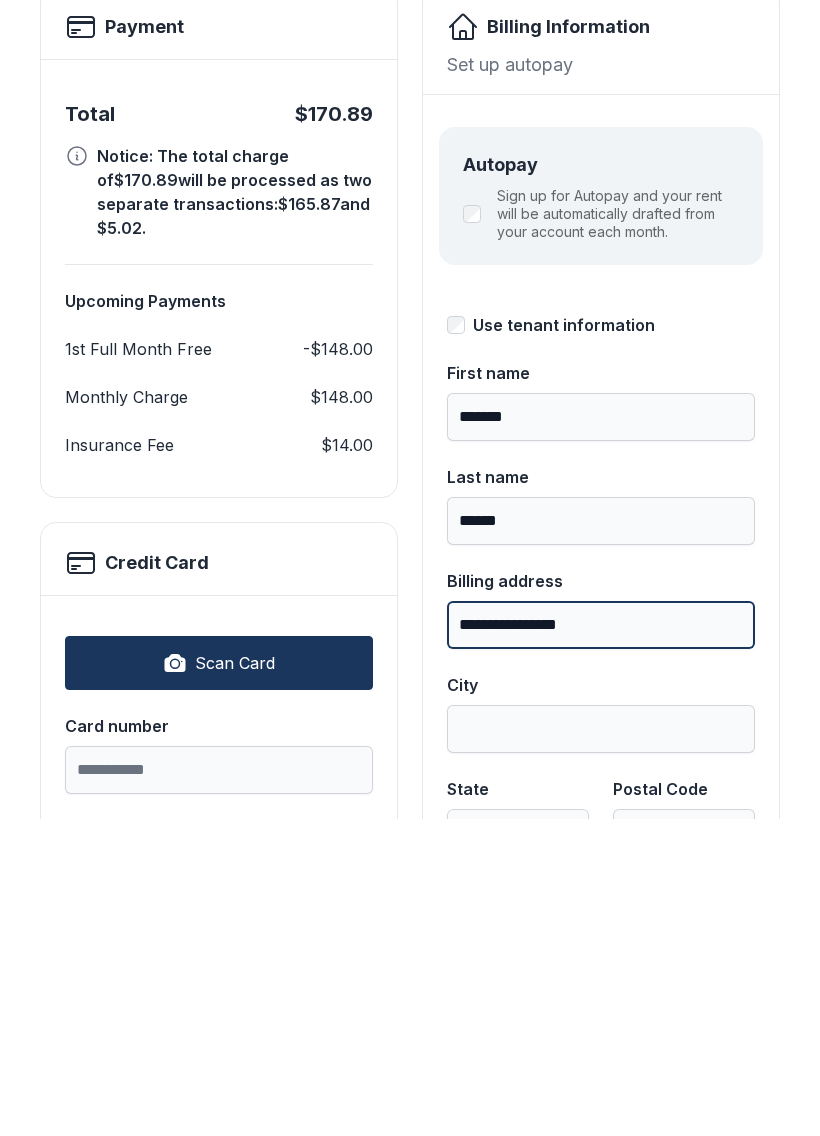 scroll, scrollTop: 140, scrollLeft: 0, axis: vertical 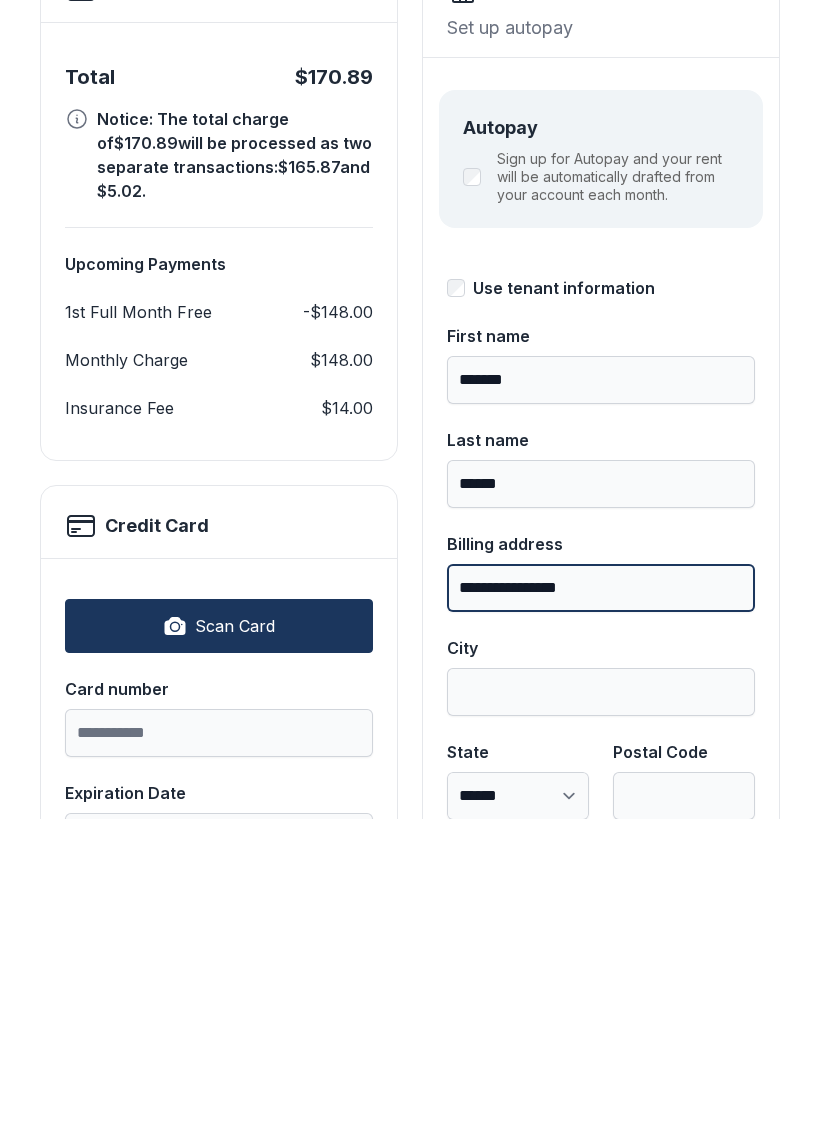 type on "**********" 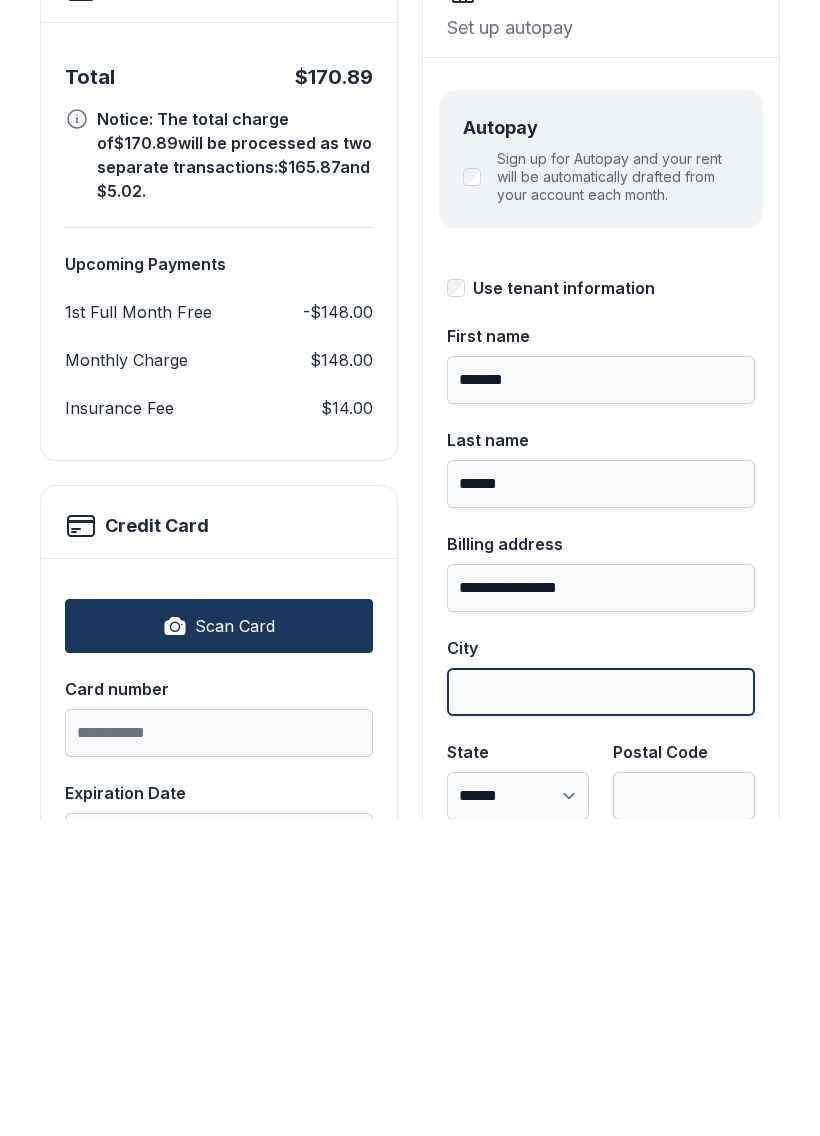 click on "City" at bounding box center [601, 1009] 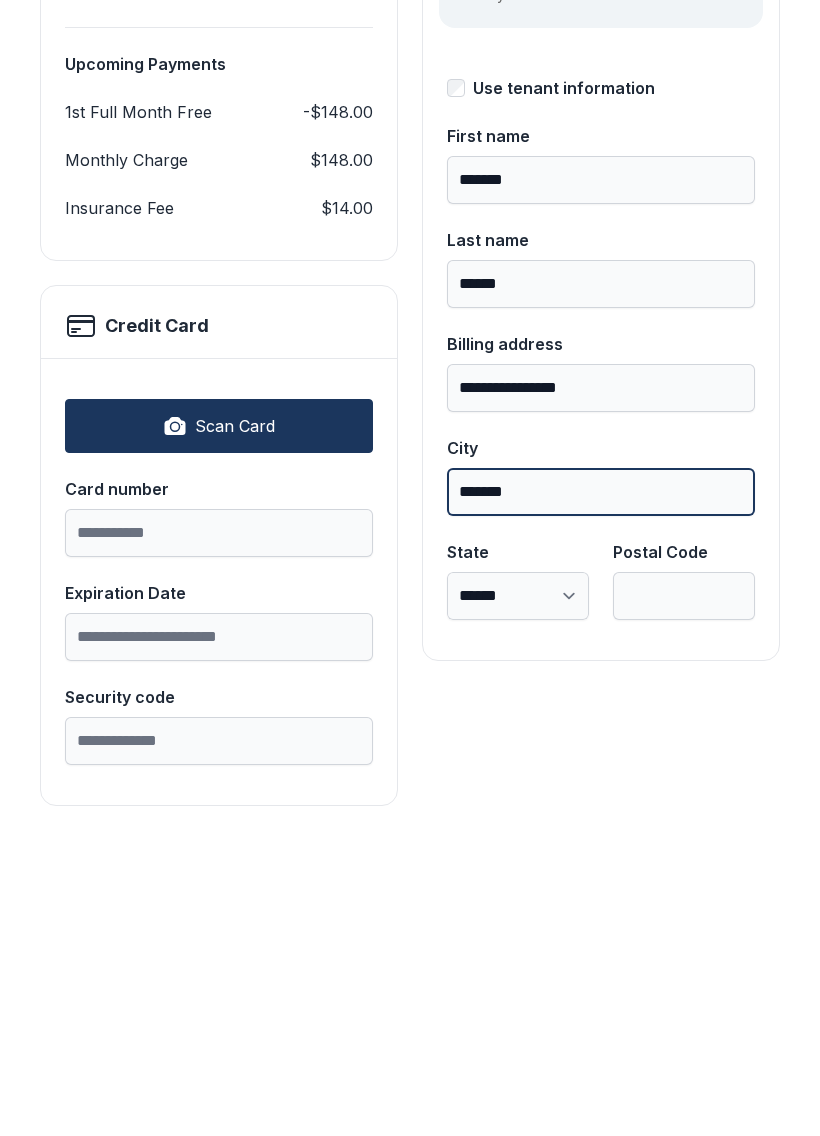 scroll, scrollTop: 339, scrollLeft: 0, axis: vertical 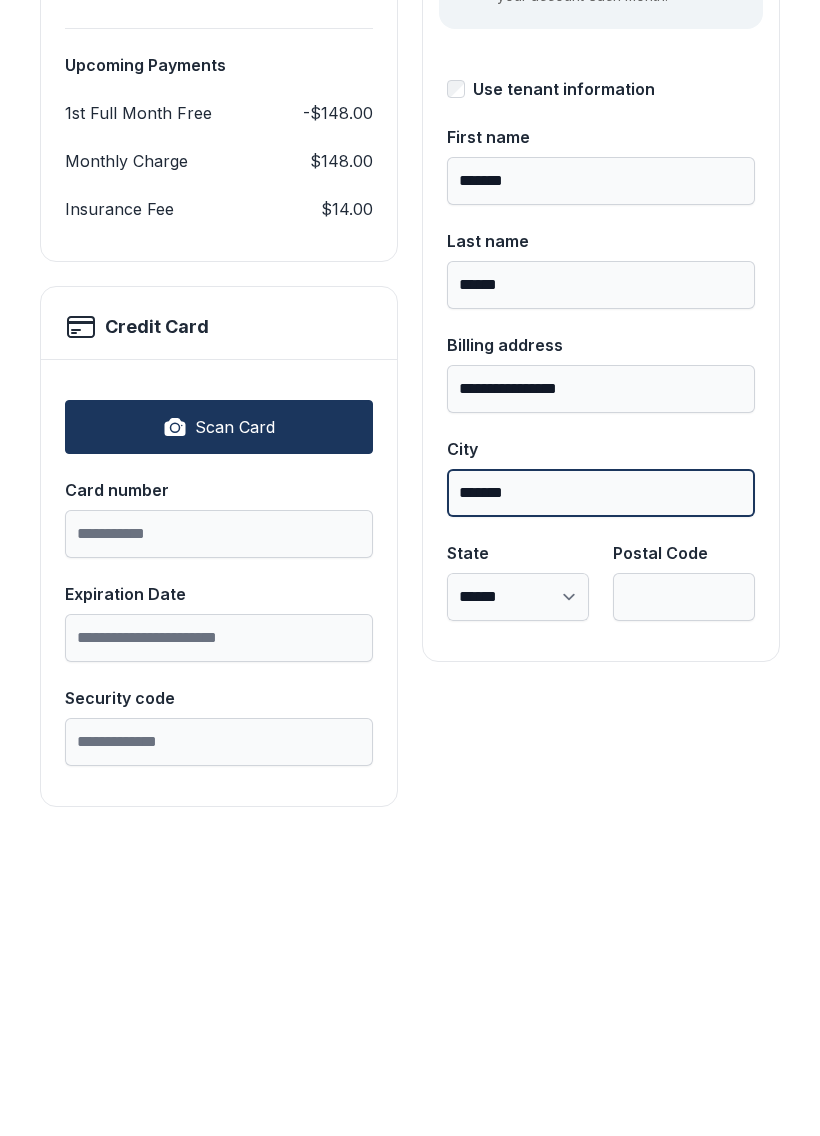 type on "******" 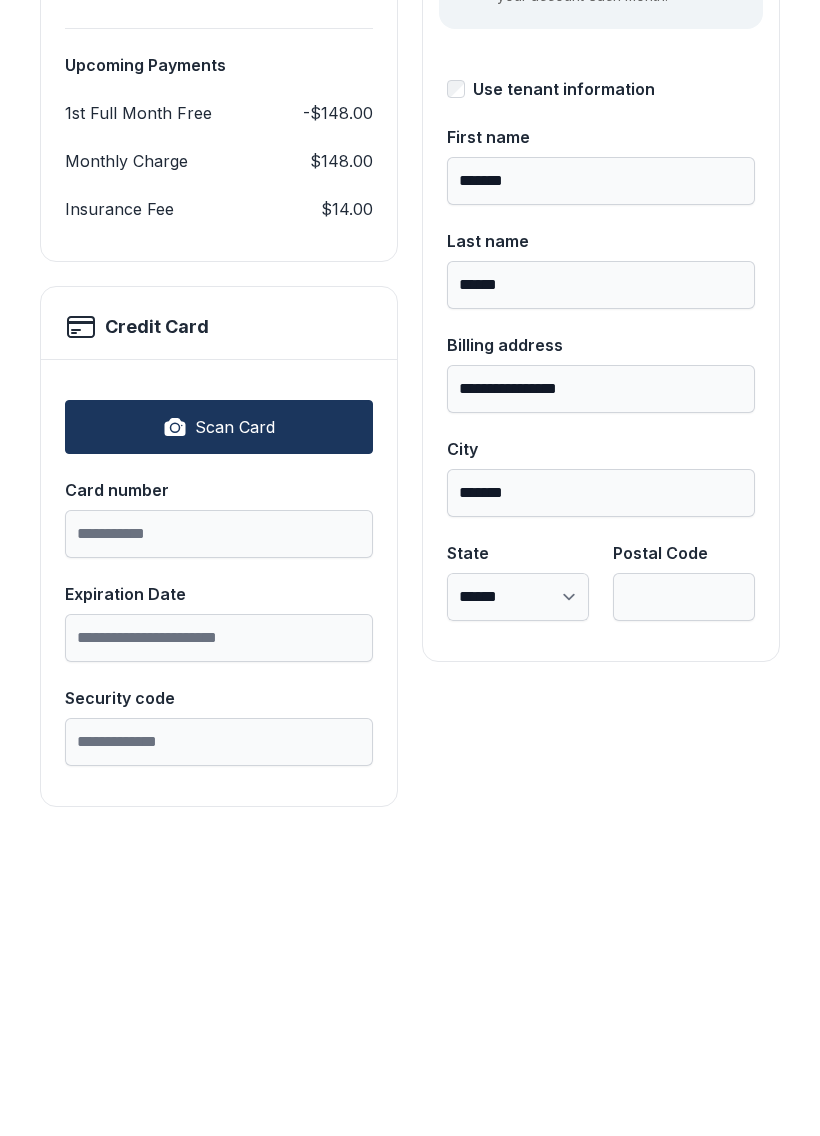 click on "**********" at bounding box center (518, 914) 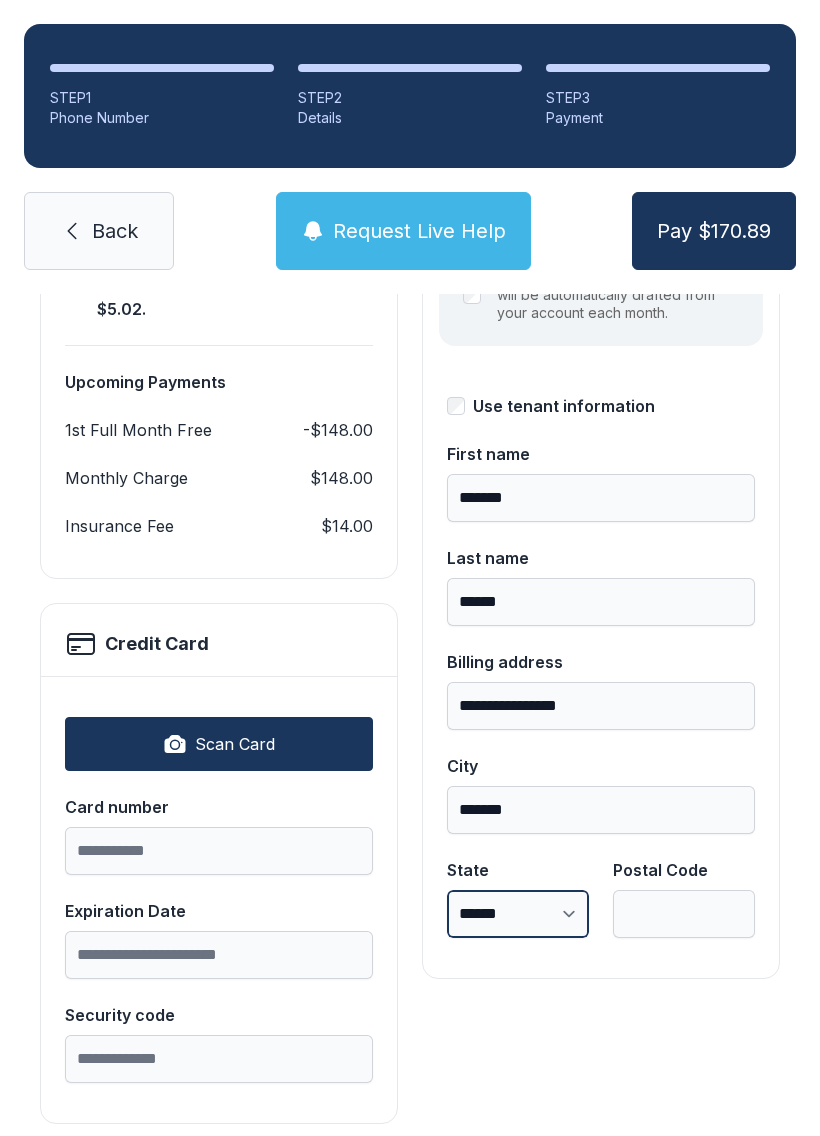 select on "**" 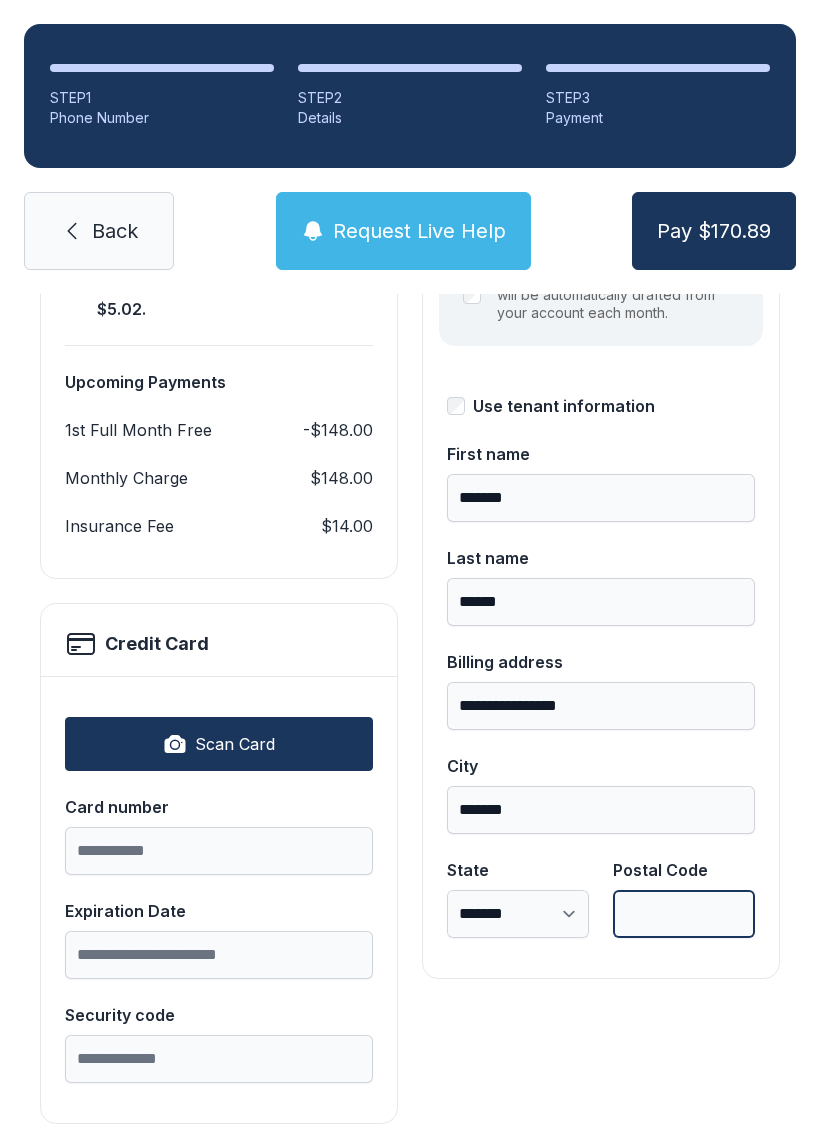 click on "Postal Code" at bounding box center (684, 914) 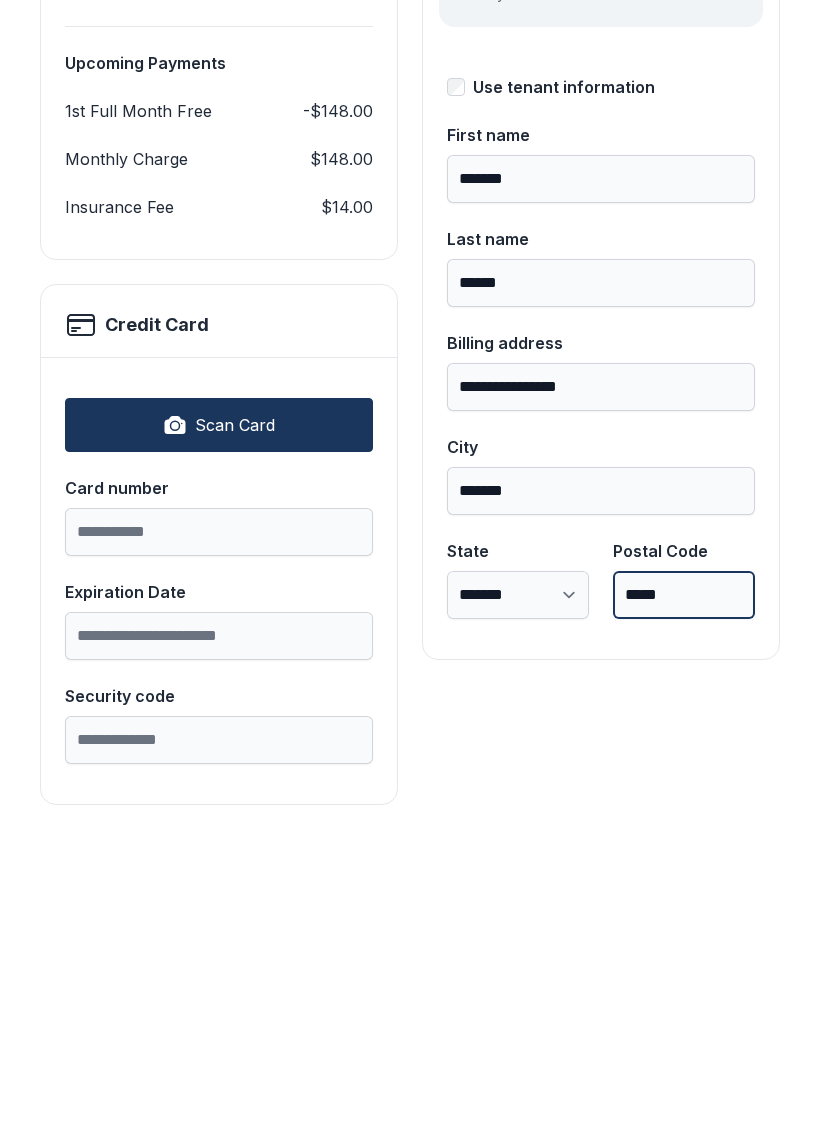 scroll, scrollTop: 339, scrollLeft: 0, axis: vertical 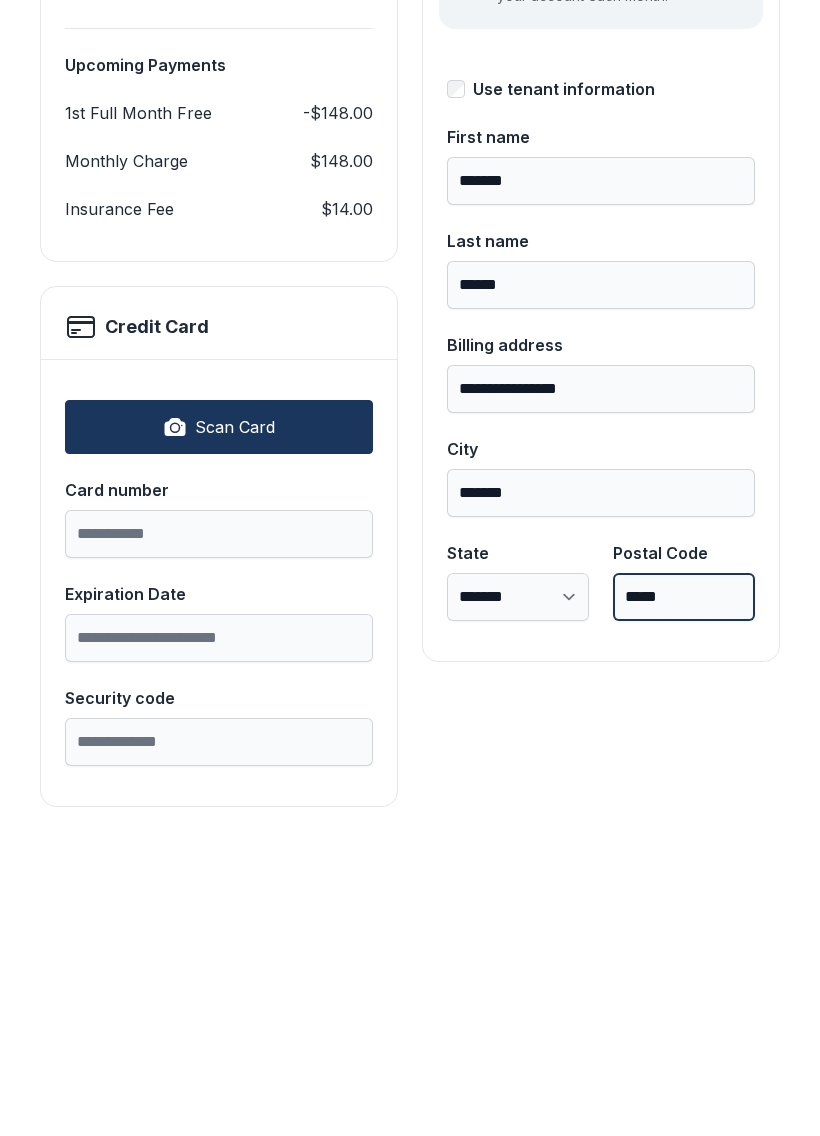type on "*****" 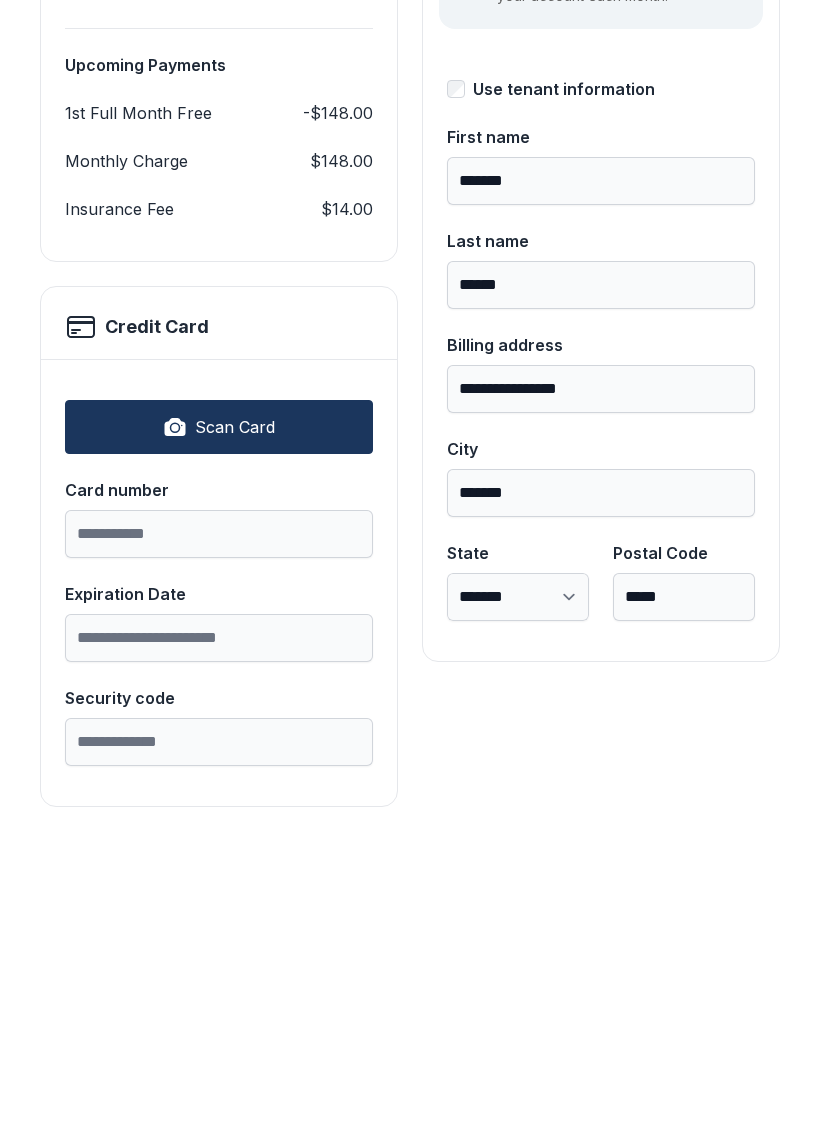 click on "Scan Card" at bounding box center (219, 744) 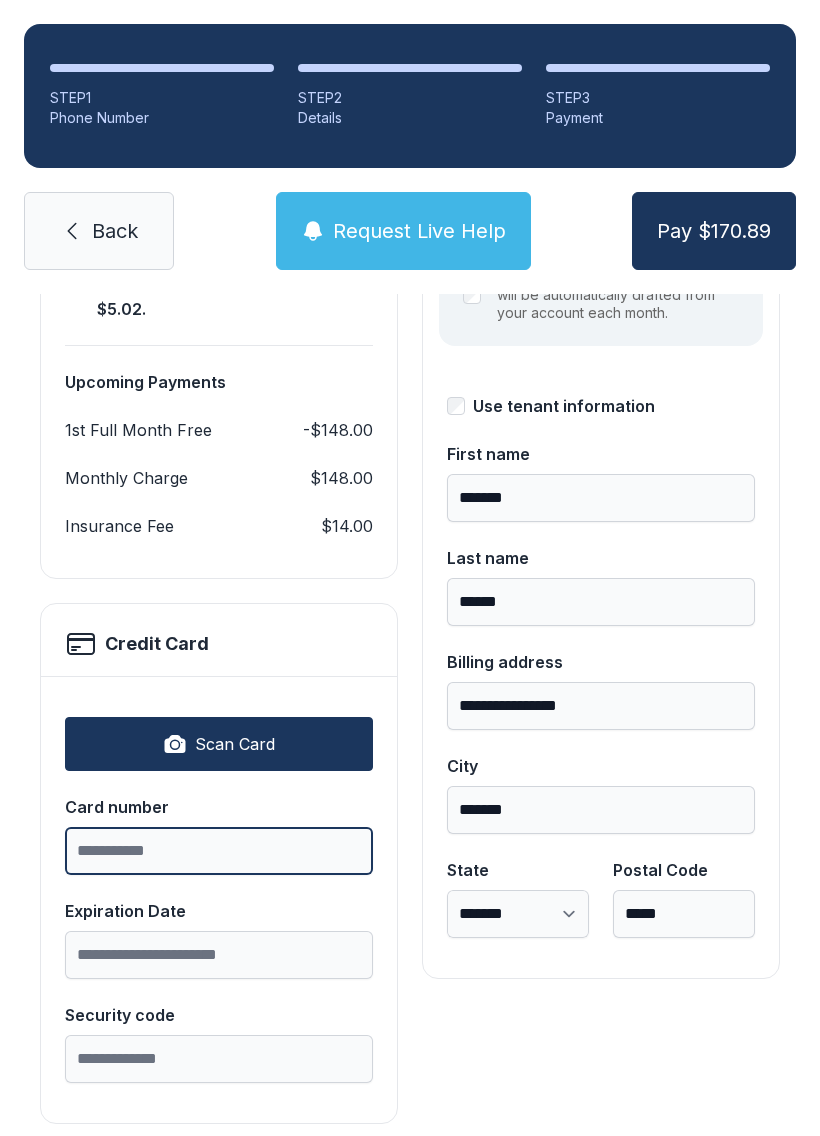 click on "Card number" at bounding box center (219, 851) 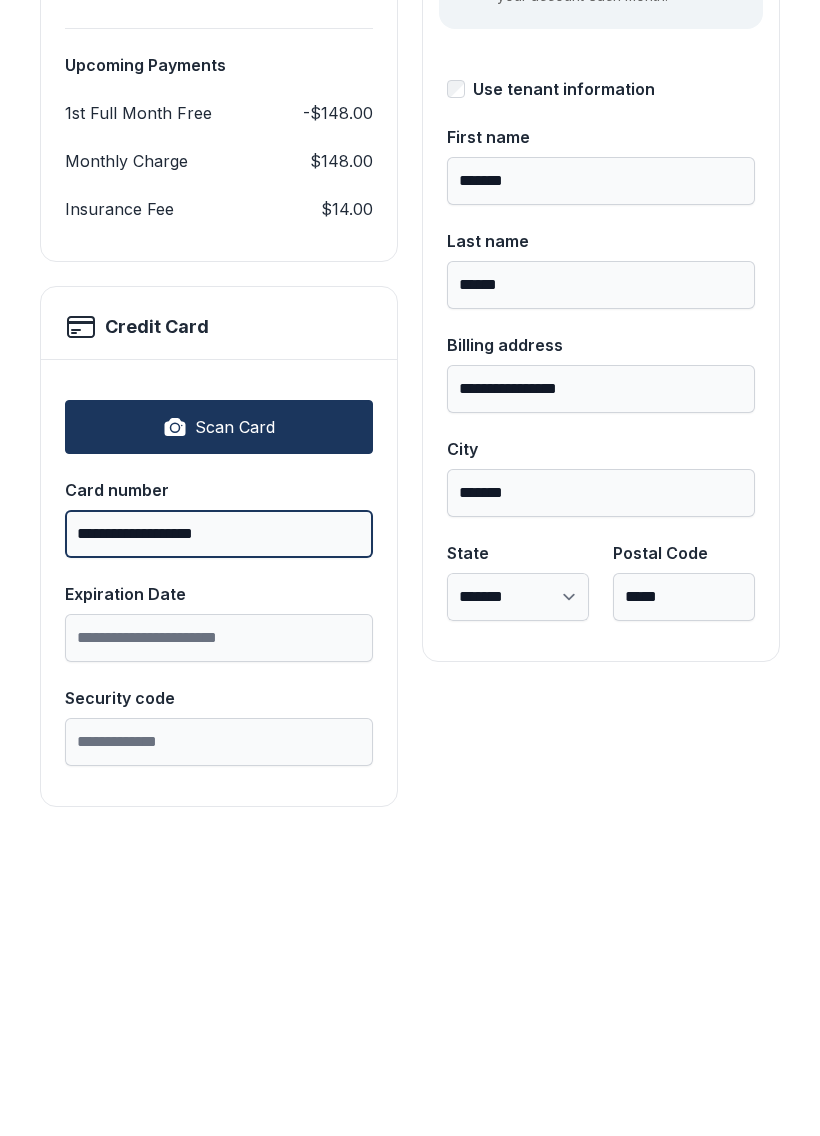 type on "**********" 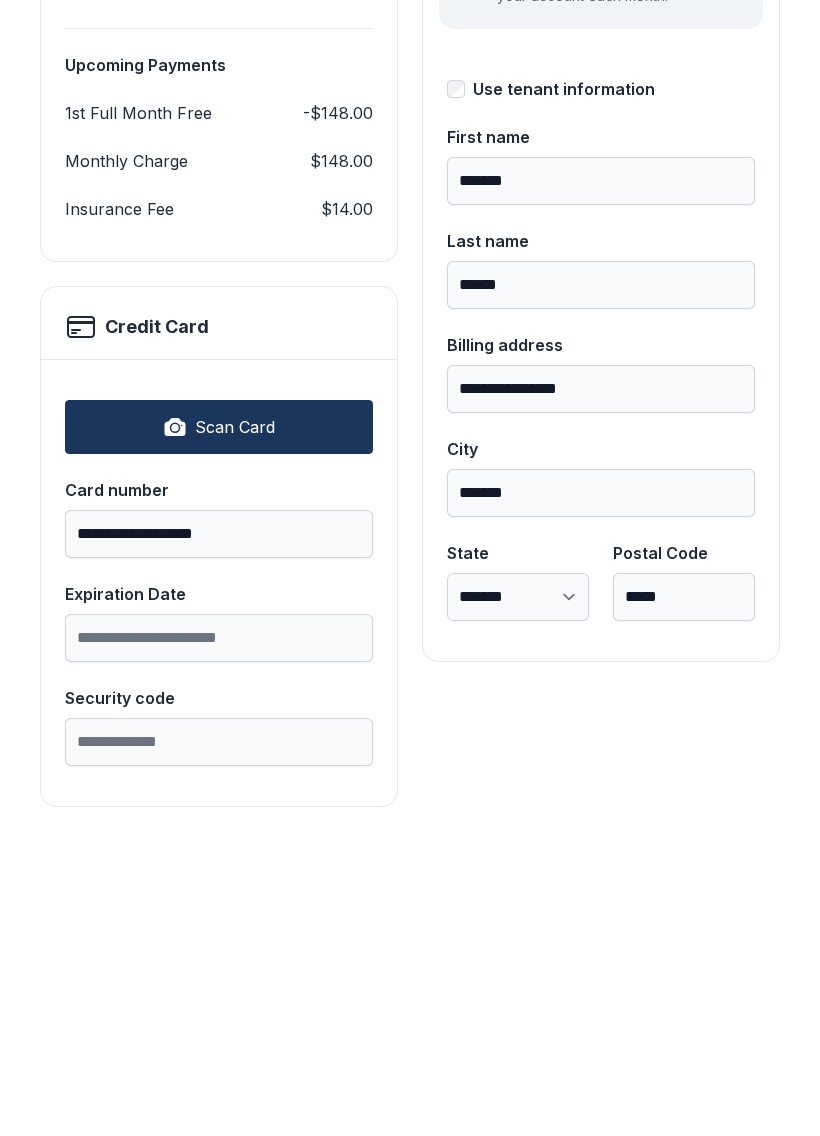 click on "Expiration Date" at bounding box center [219, 955] 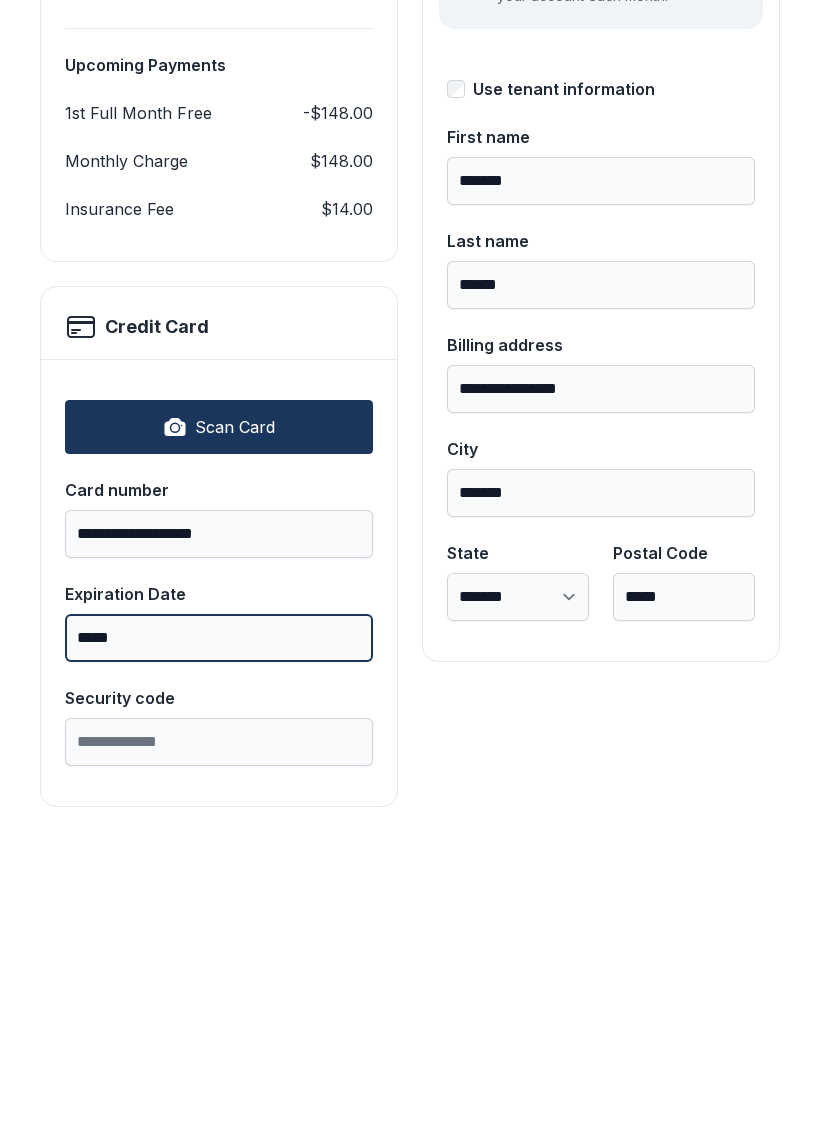 type on "*****" 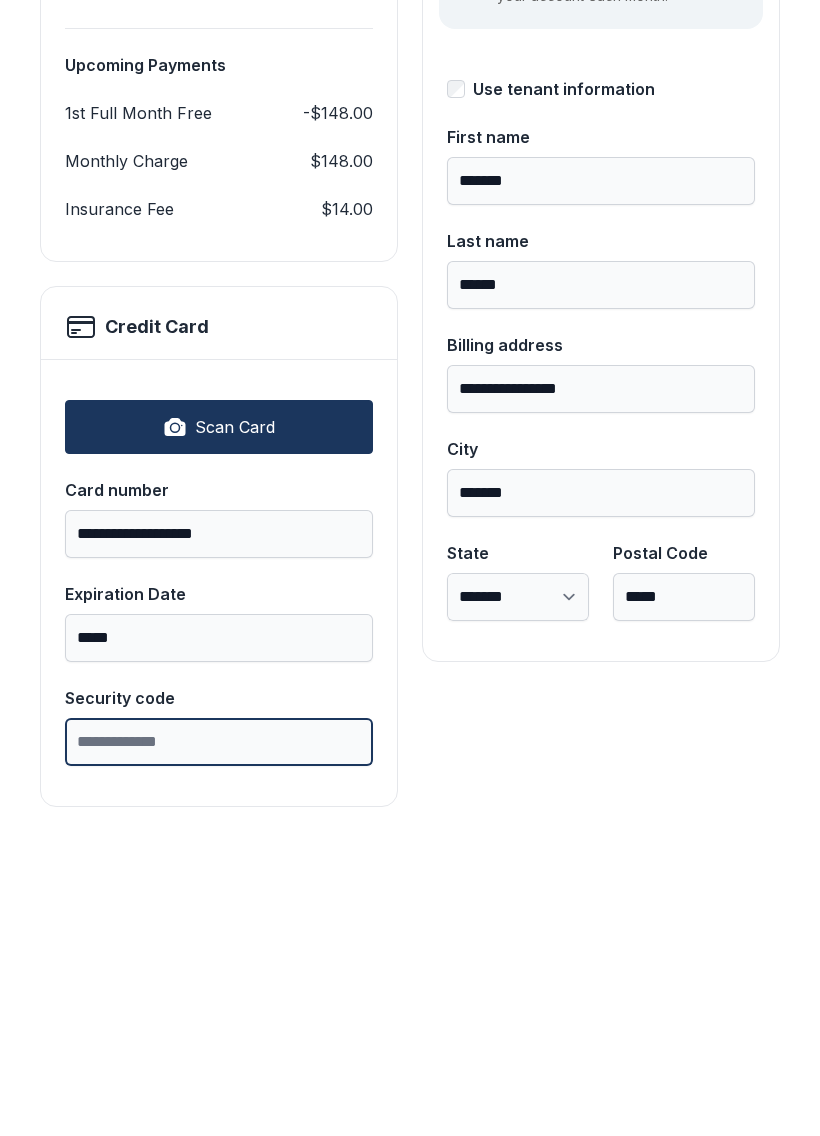 click on "Security code" at bounding box center (219, 1059) 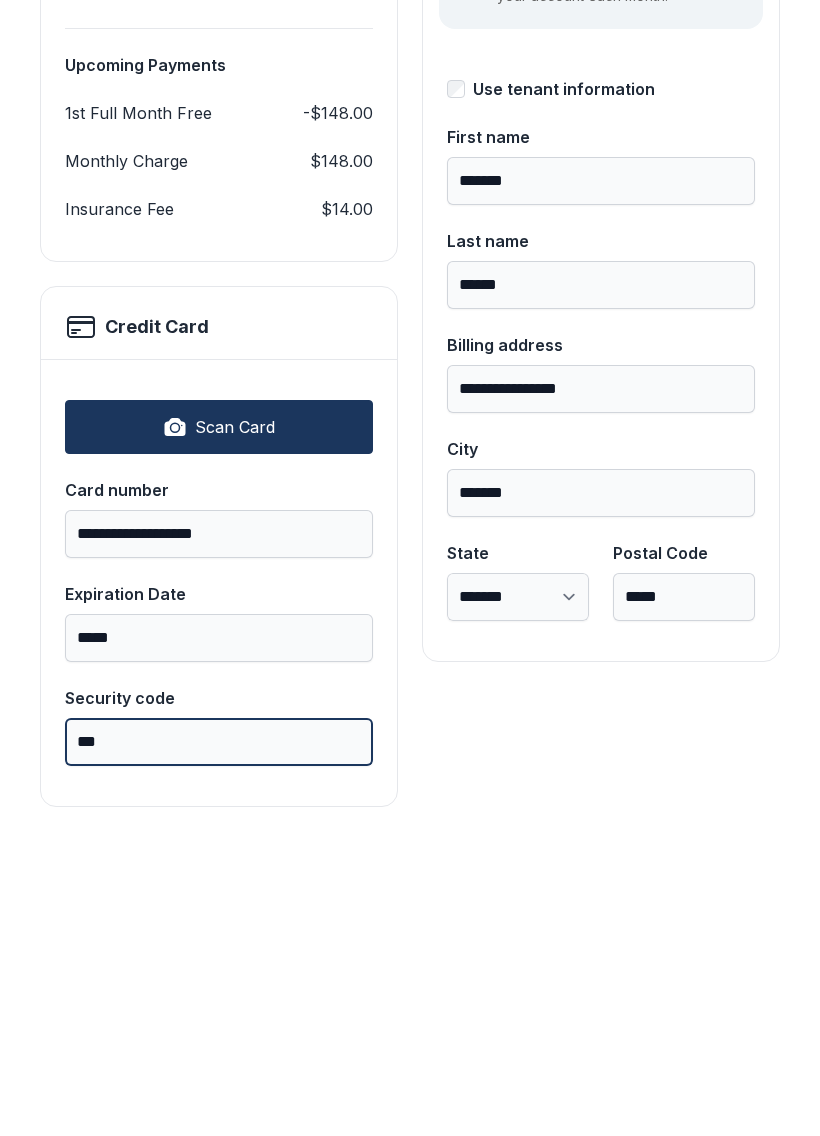type on "***" 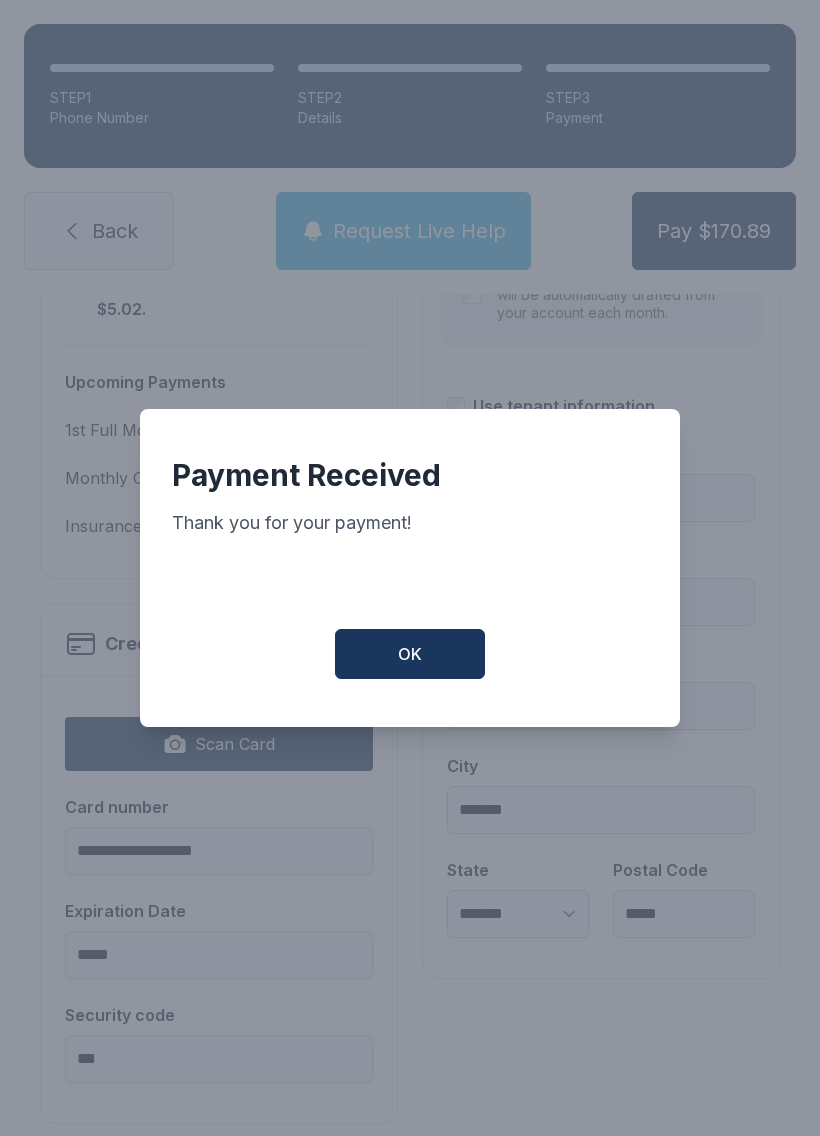 click on "OK" at bounding box center [410, 654] 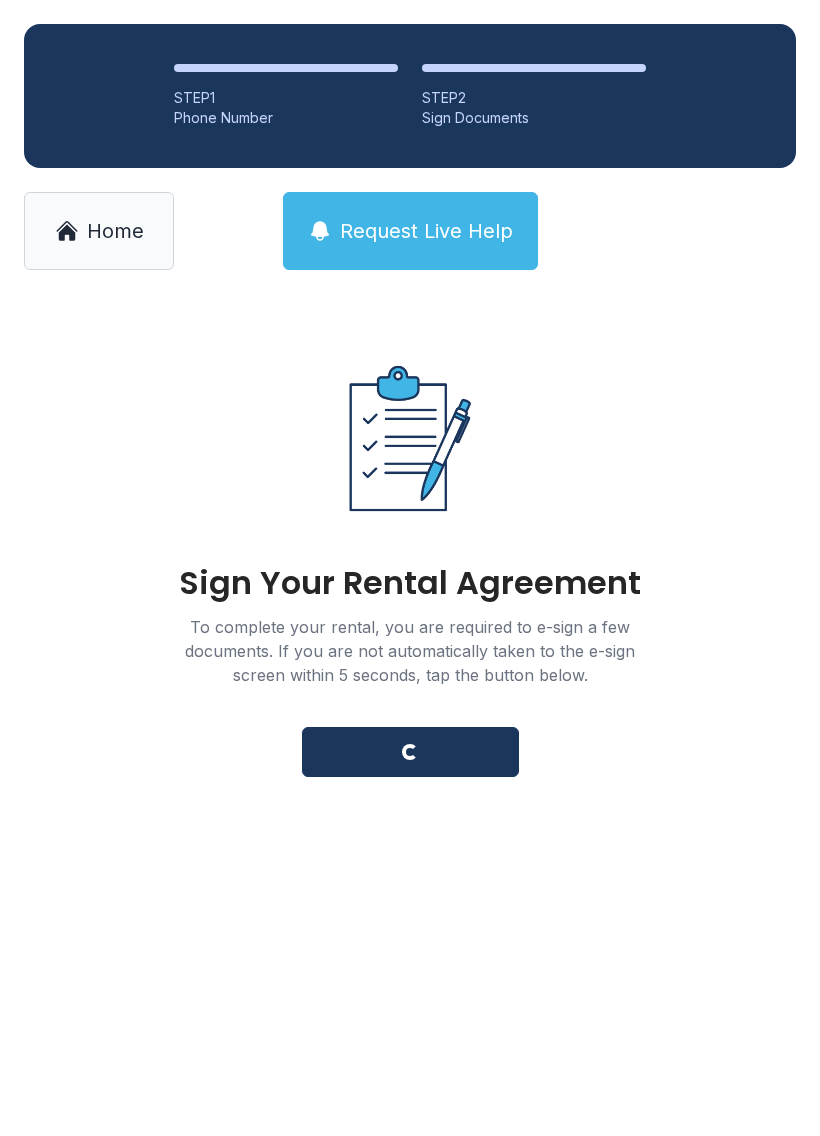 scroll, scrollTop: 0, scrollLeft: 0, axis: both 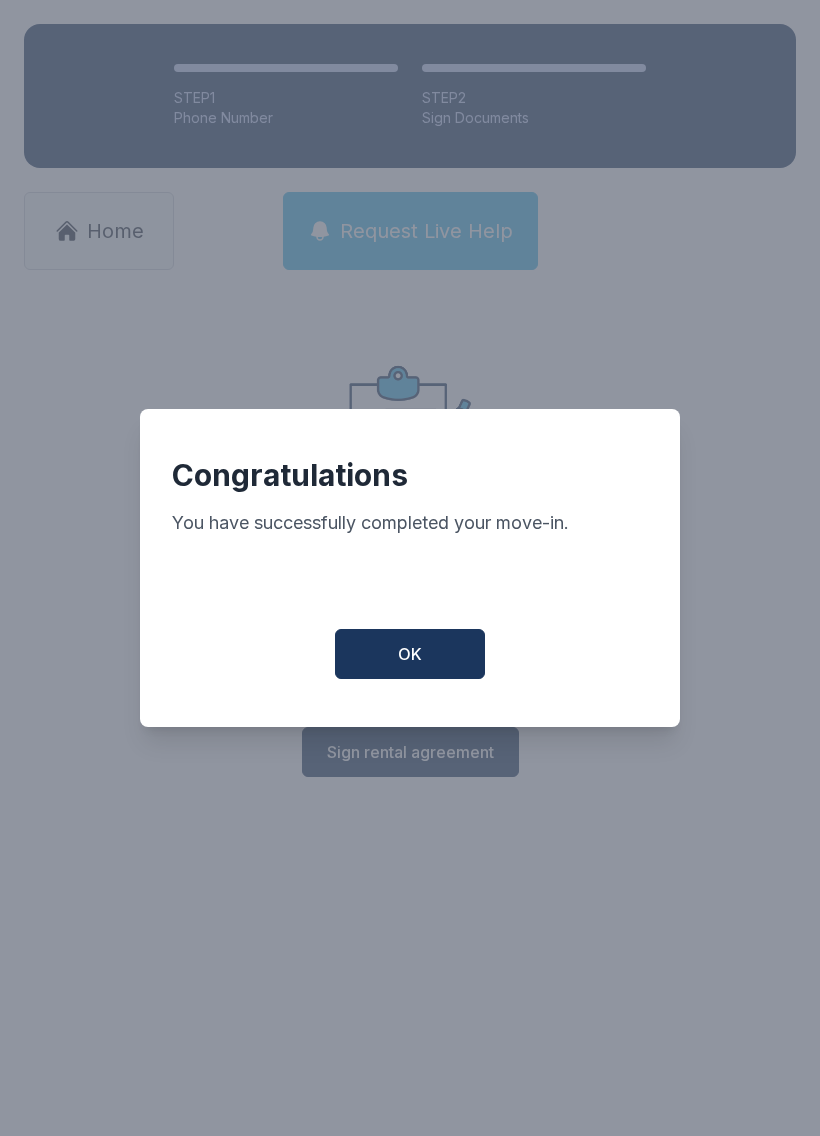 click on "OK" at bounding box center (410, 654) 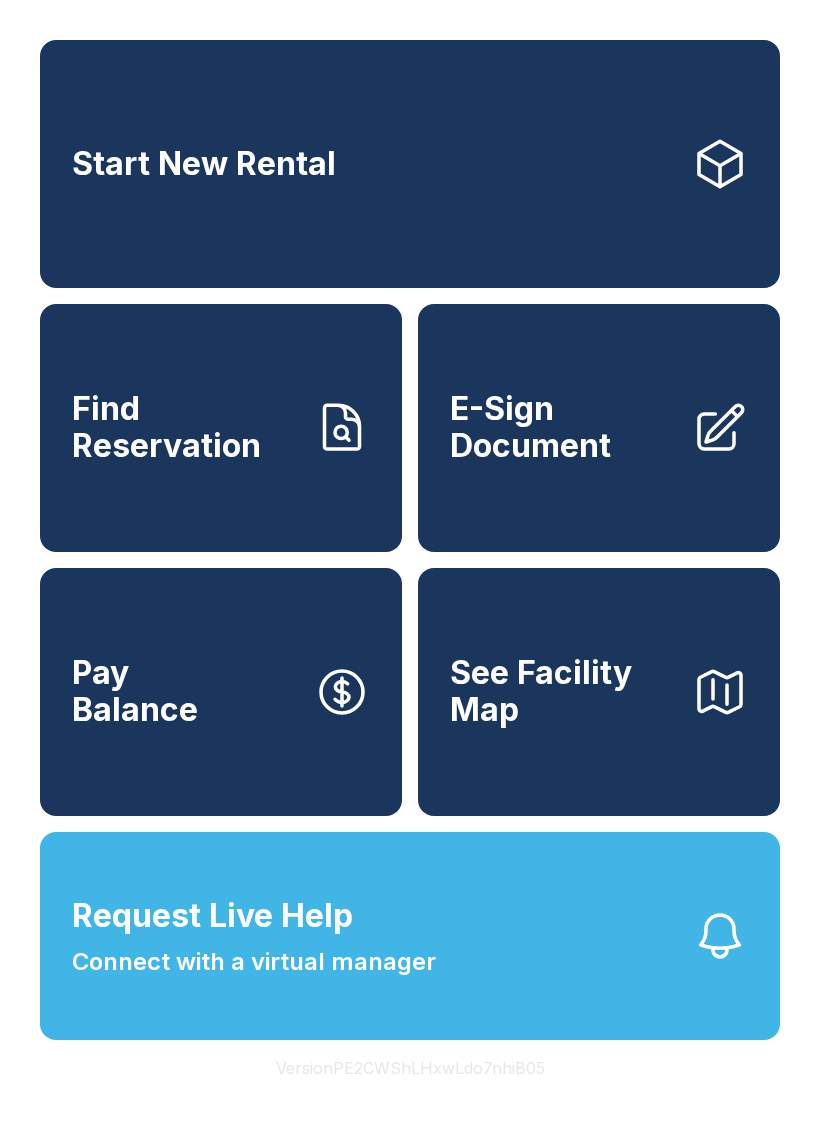 click on "Request Live Help Connect with a virtual manager" at bounding box center [410, 936] 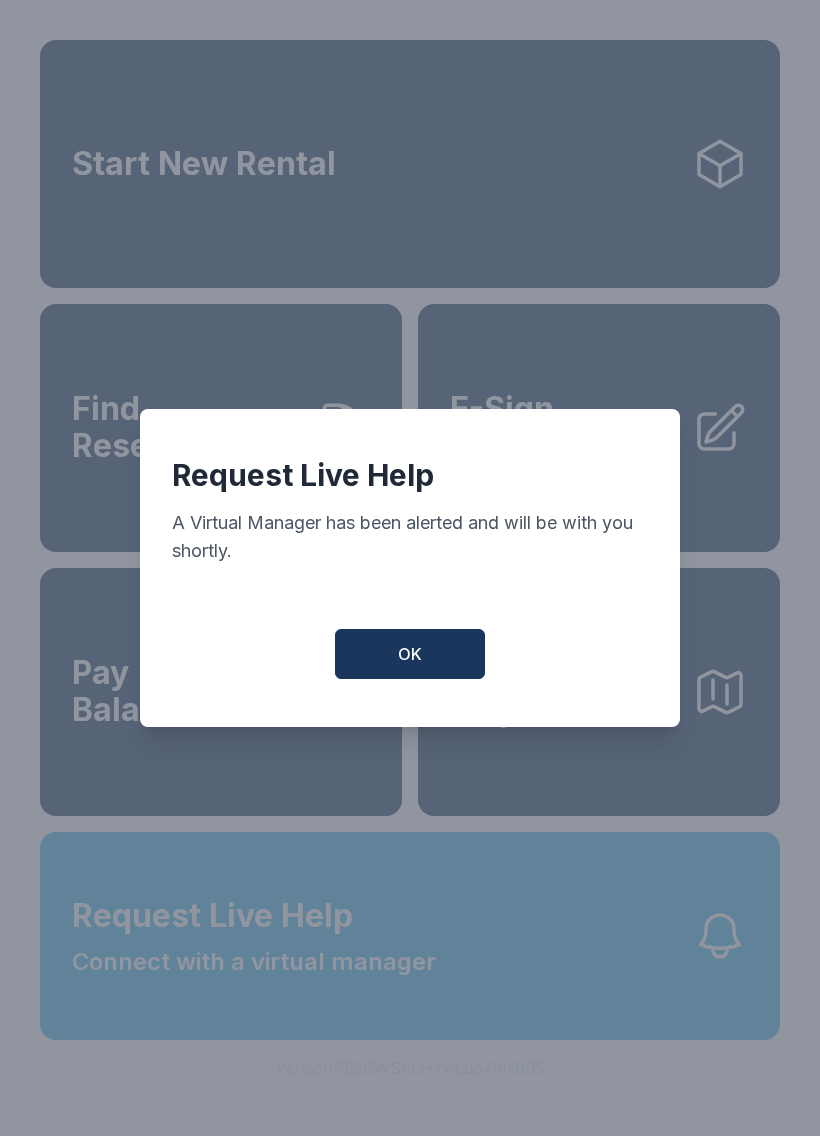 click on "OK" at bounding box center (410, 654) 